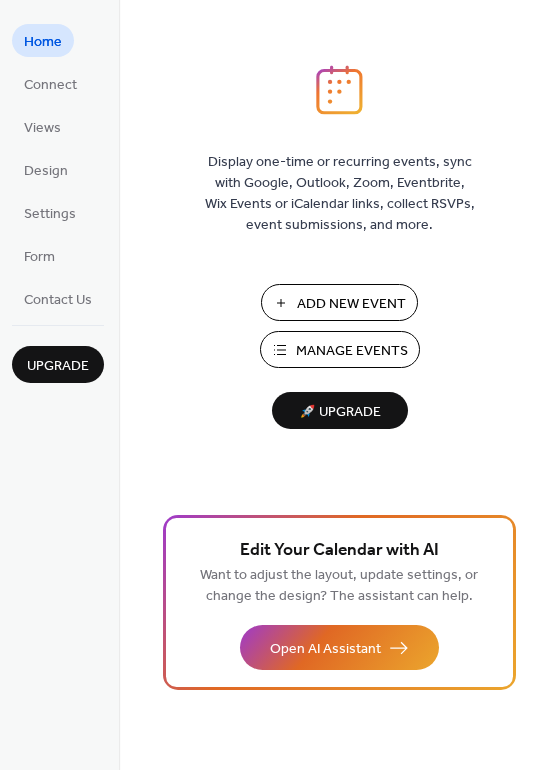 scroll, scrollTop: 0, scrollLeft: 0, axis: both 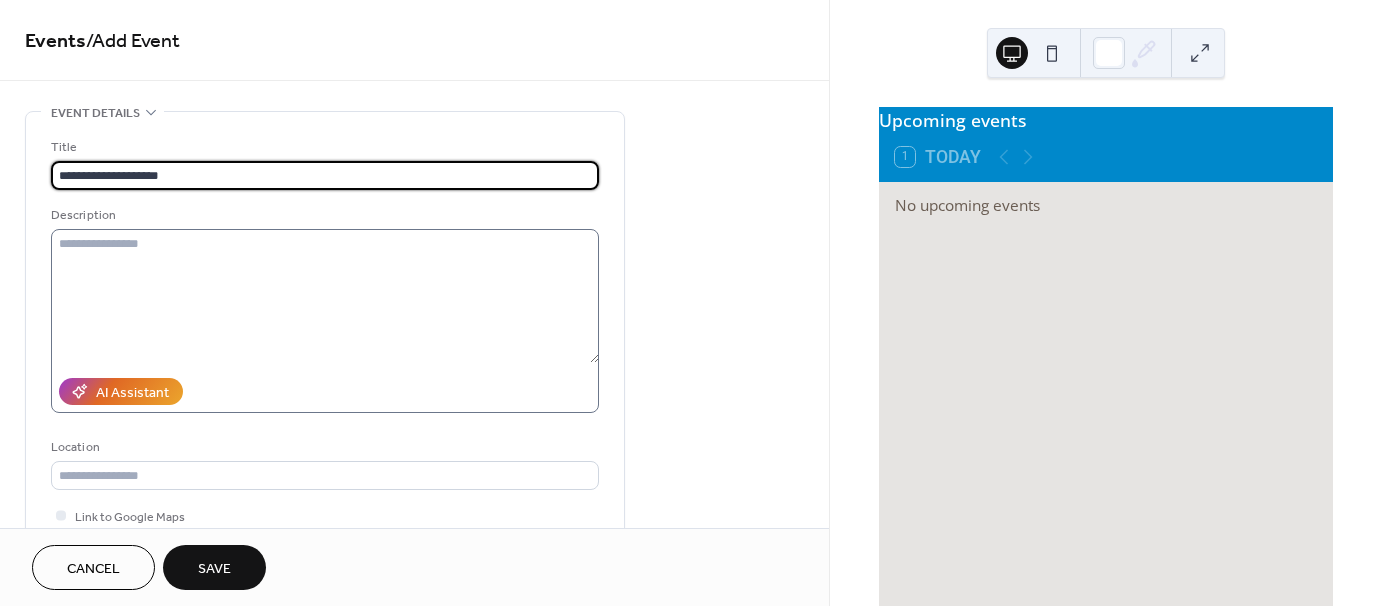 type on "**********" 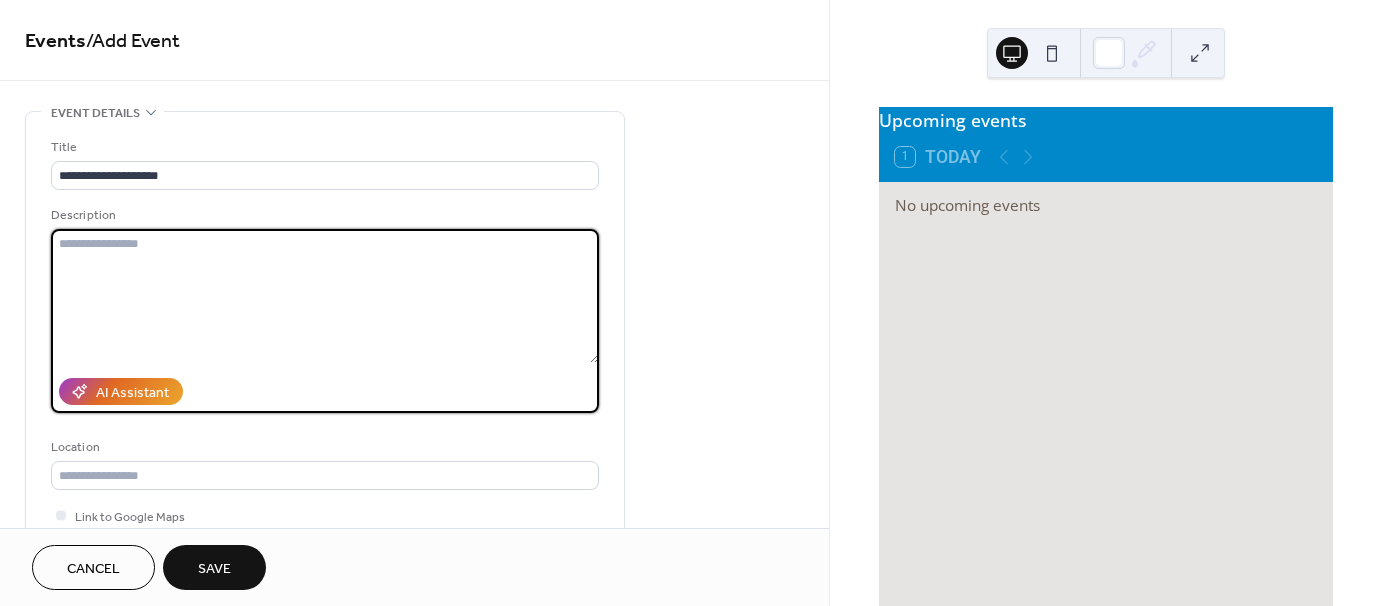 click at bounding box center [325, 296] 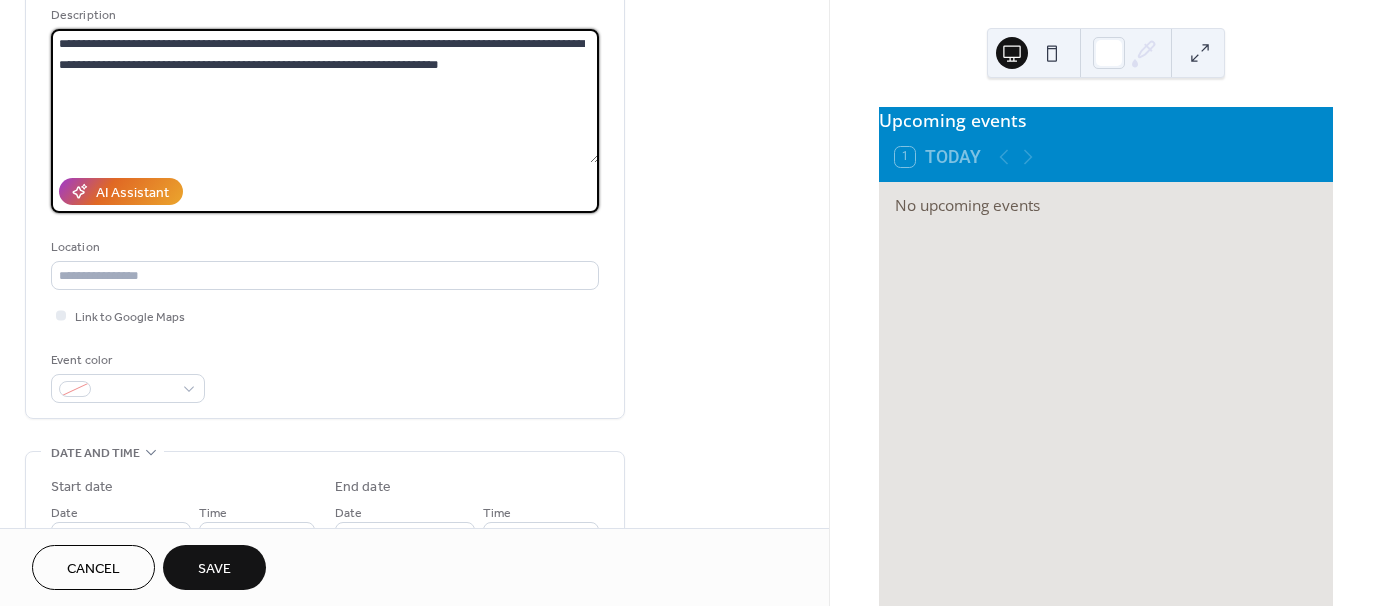 scroll, scrollTop: 200, scrollLeft: 0, axis: vertical 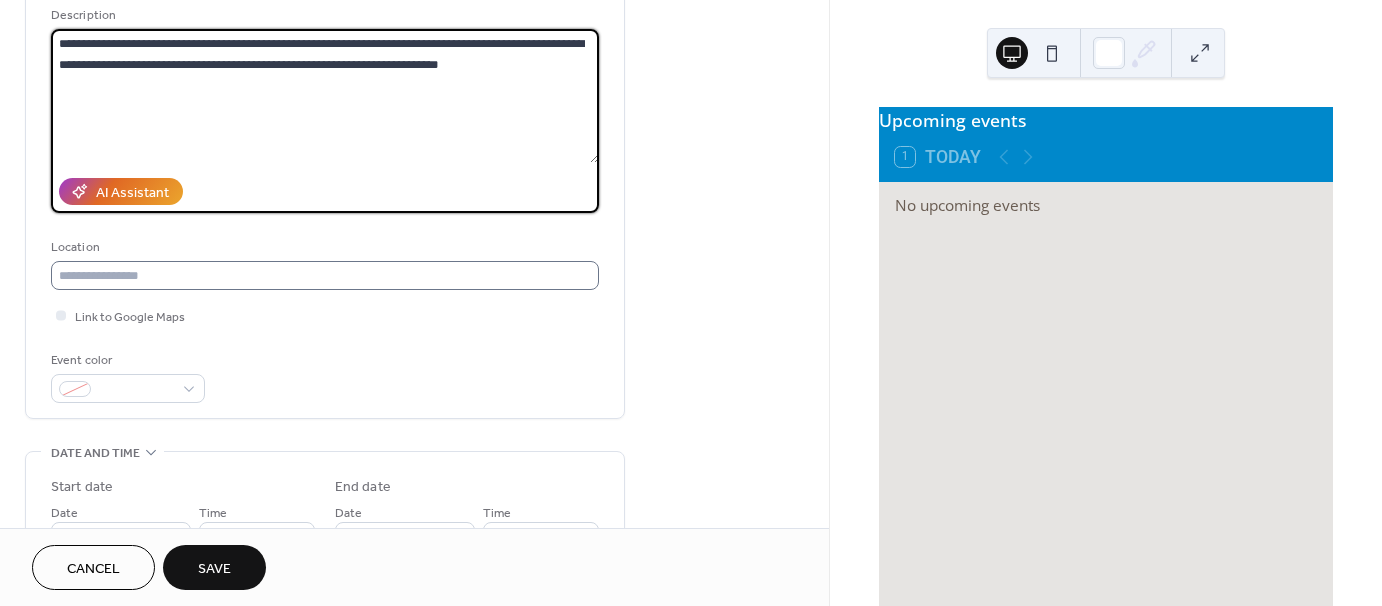 type on "**********" 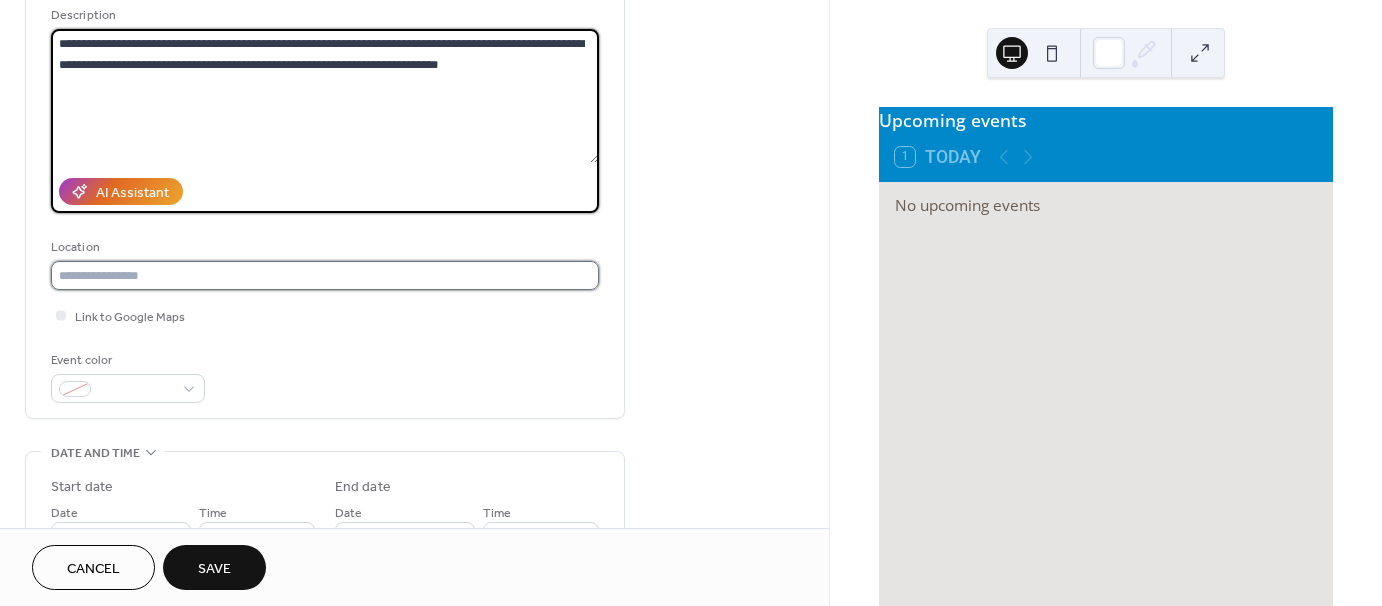 click at bounding box center (325, 275) 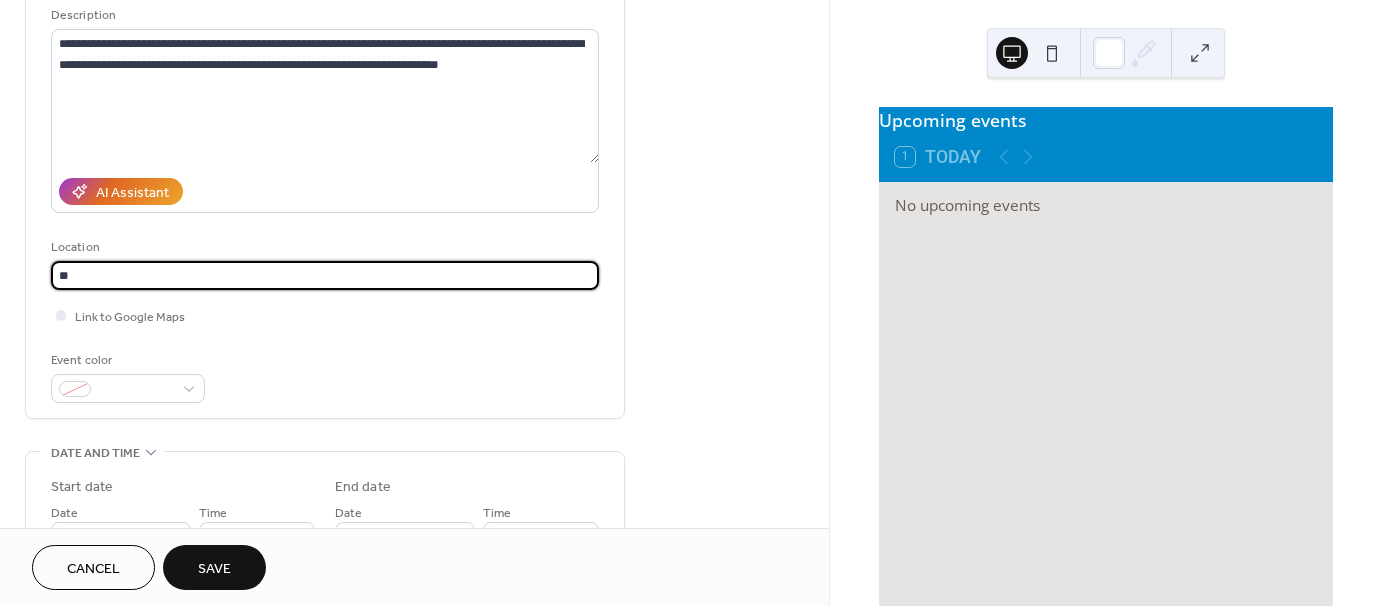 type on "*" 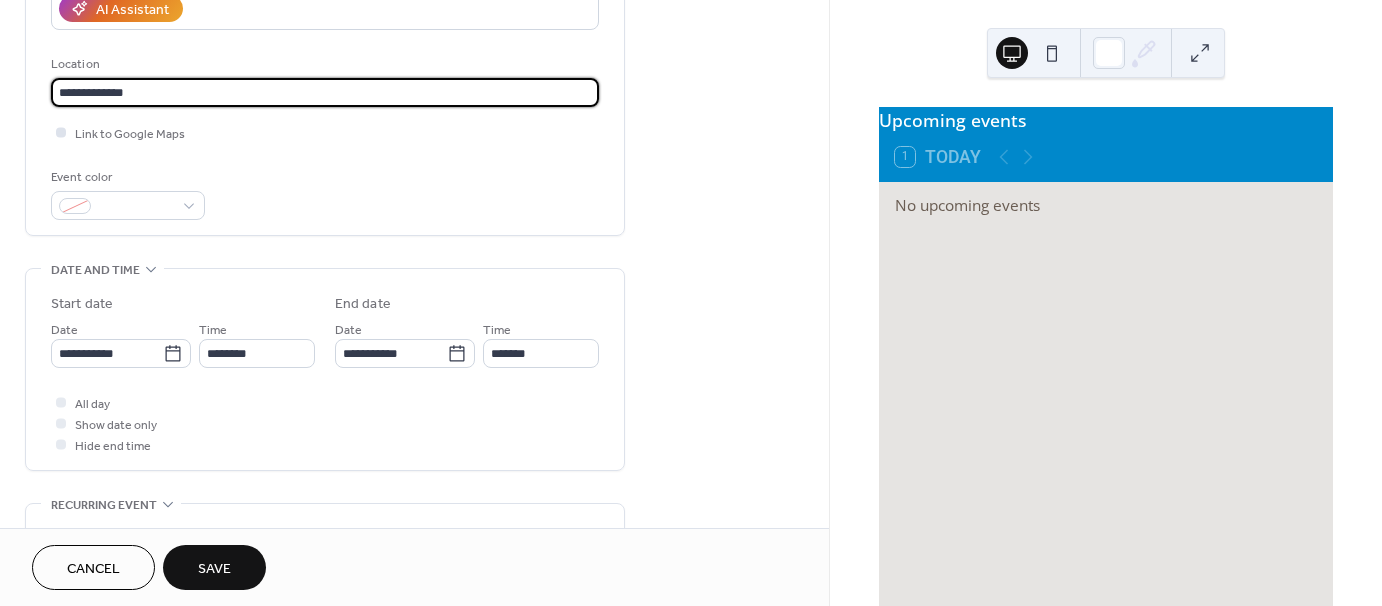 scroll, scrollTop: 400, scrollLeft: 0, axis: vertical 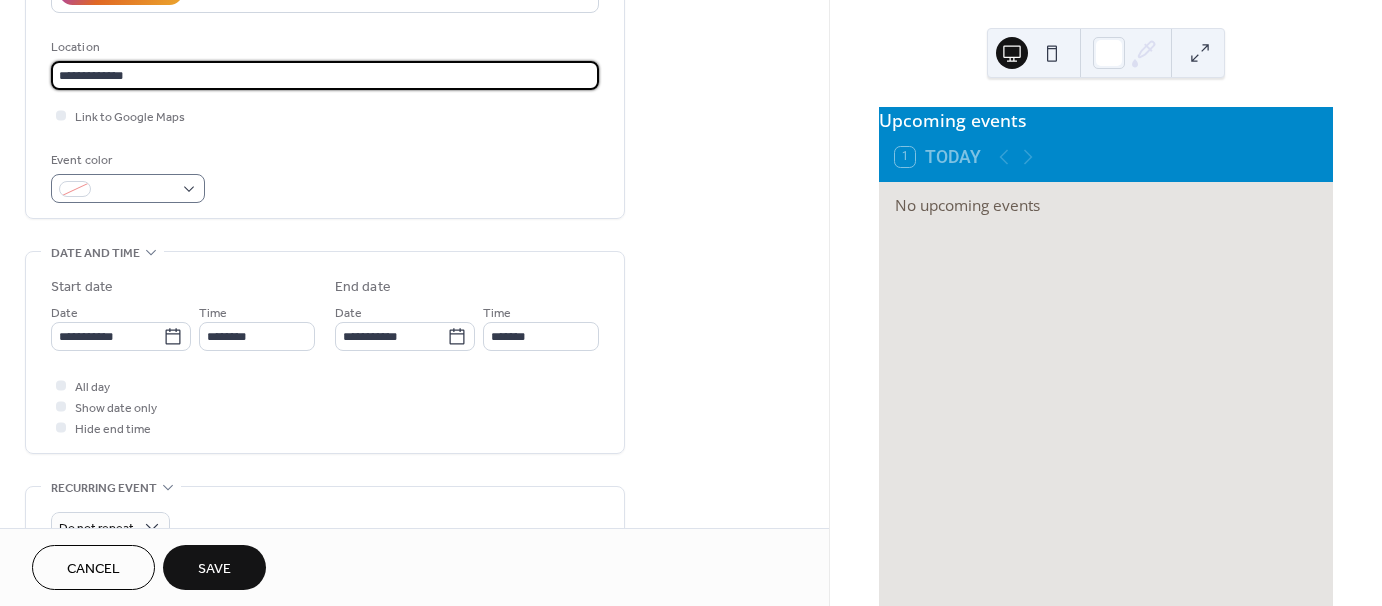 type on "**********" 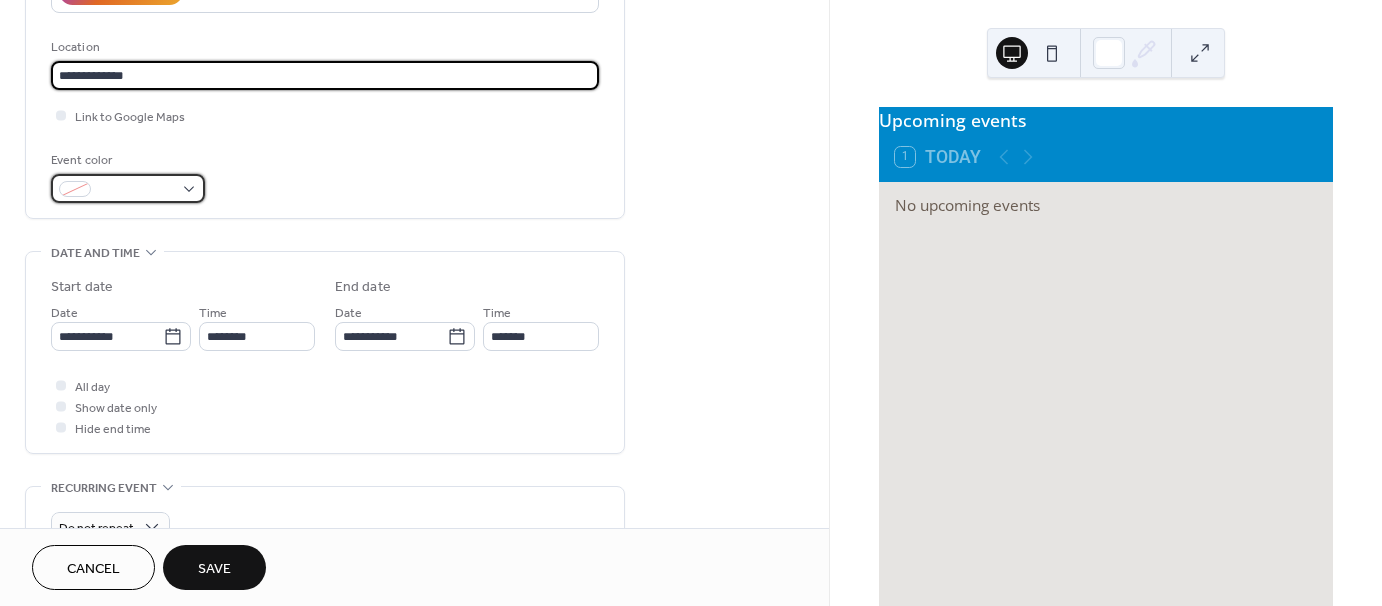 click at bounding box center [128, 188] 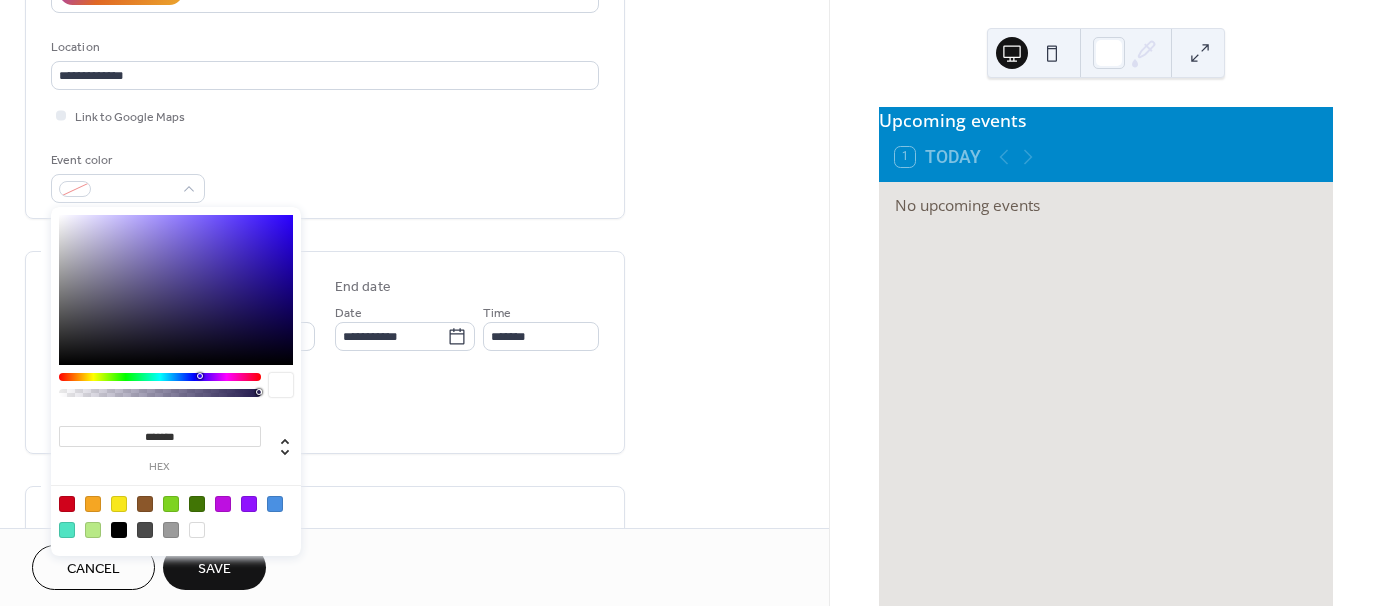 click at bounding box center (275, 504) 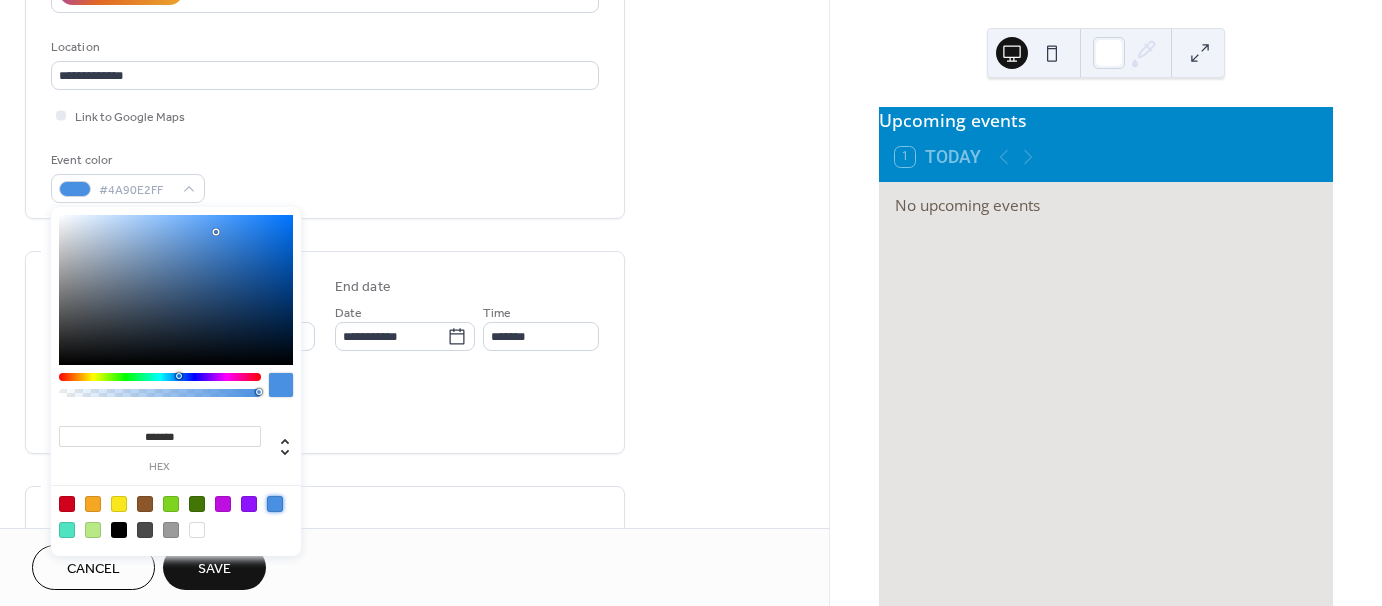 click on "Event color #4A90E2FF" at bounding box center (325, 176) 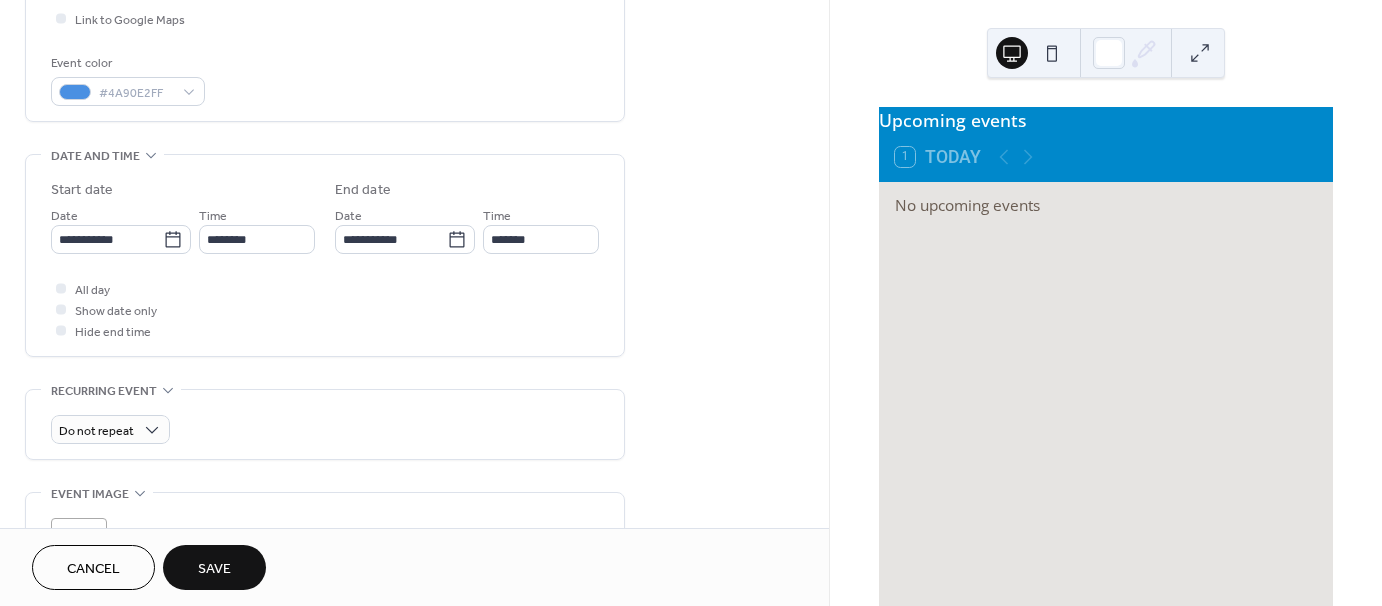 scroll, scrollTop: 500, scrollLeft: 0, axis: vertical 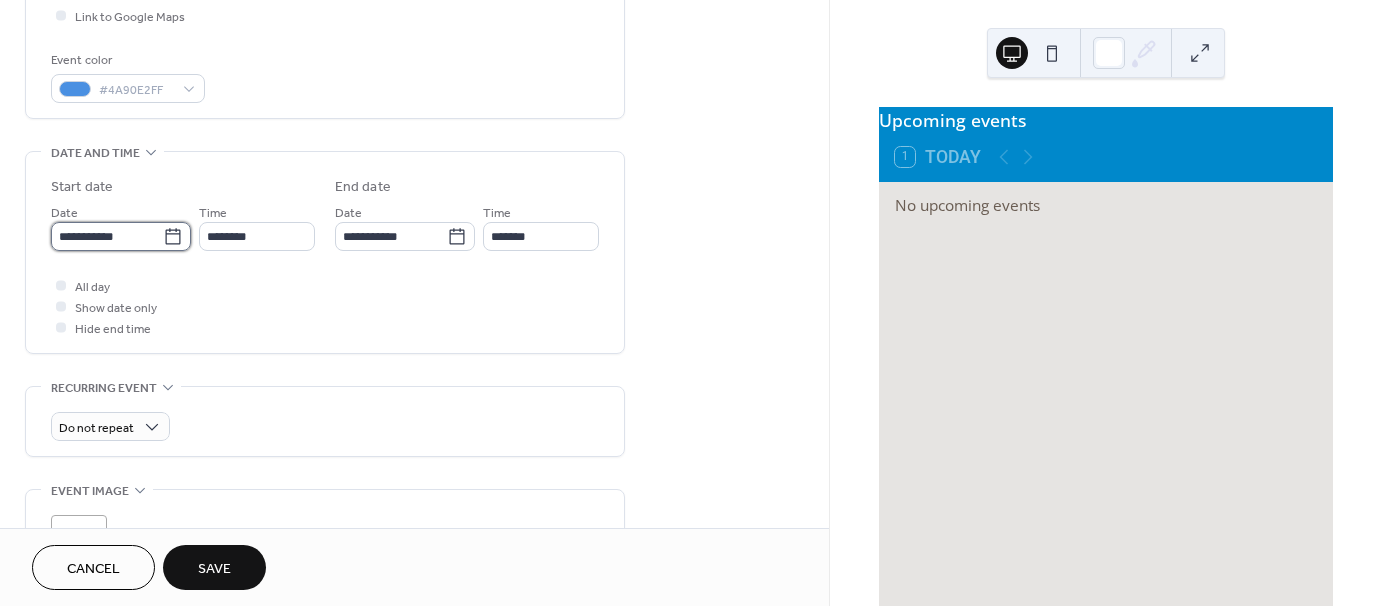 click on "**********" at bounding box center (107, 236) 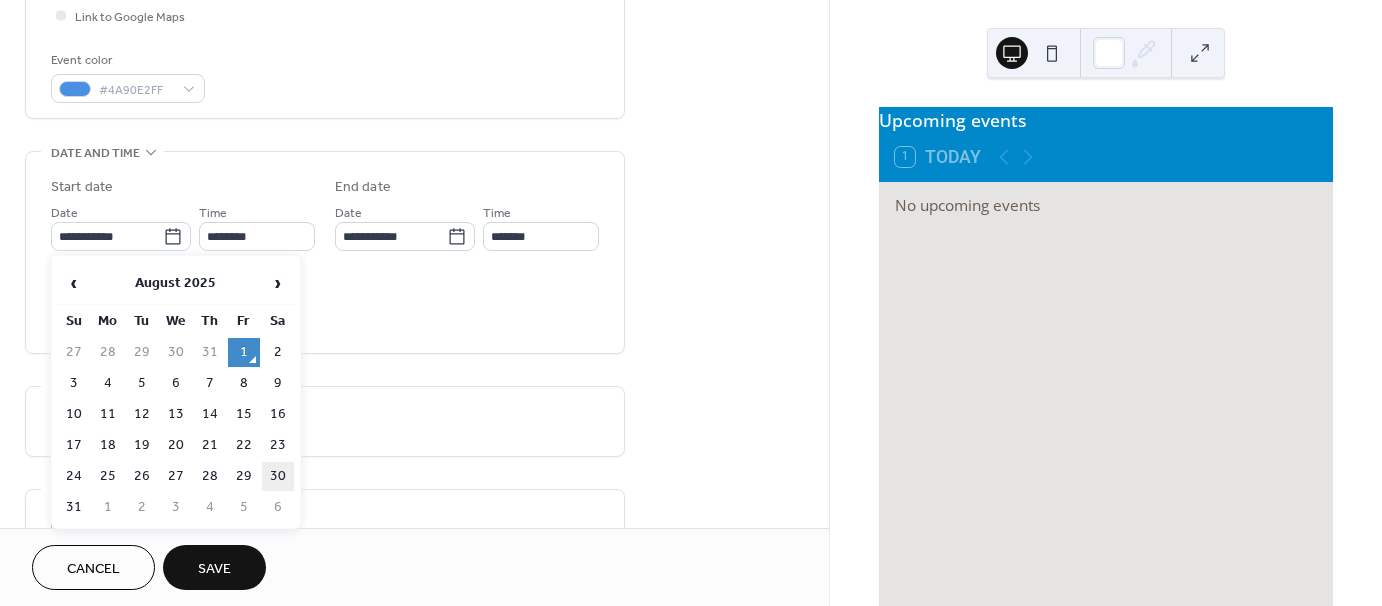 click on "30" at bounding box center (278, 476) 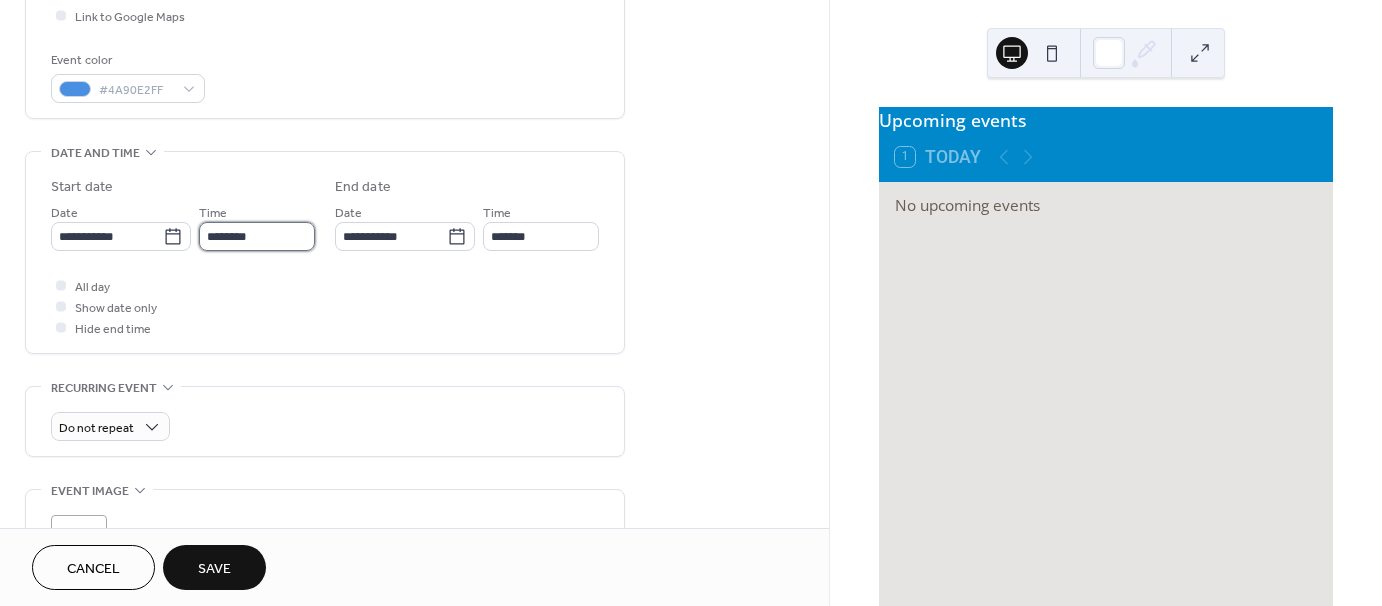 click on "********" at bounding box center (257, 236) 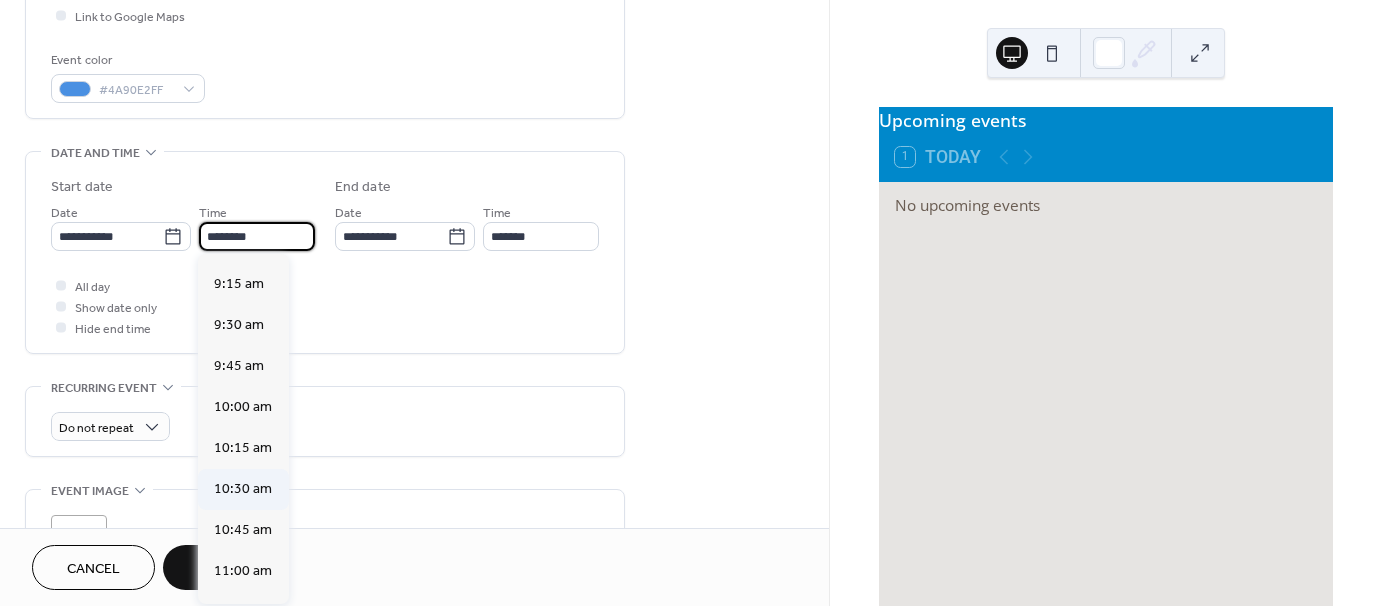 scroll, scrollTop: 1468, scrollLeft: 0, axis: vertical 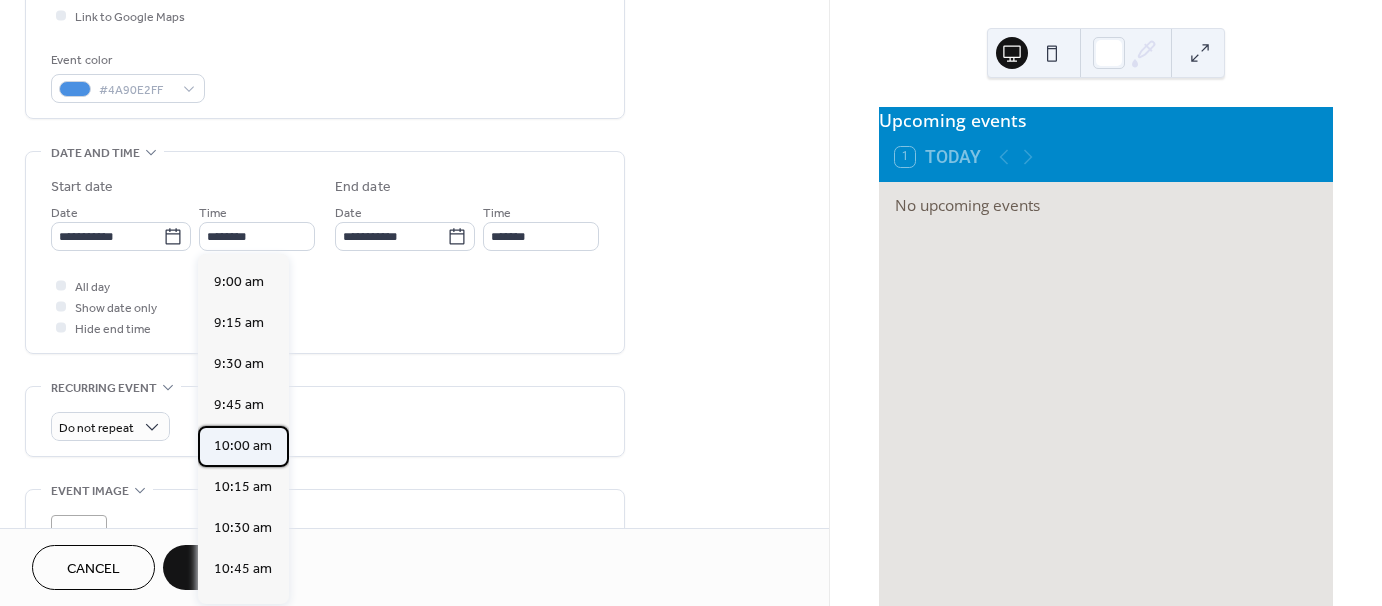 click on "10:00 am" at bounding box center [243, 446] 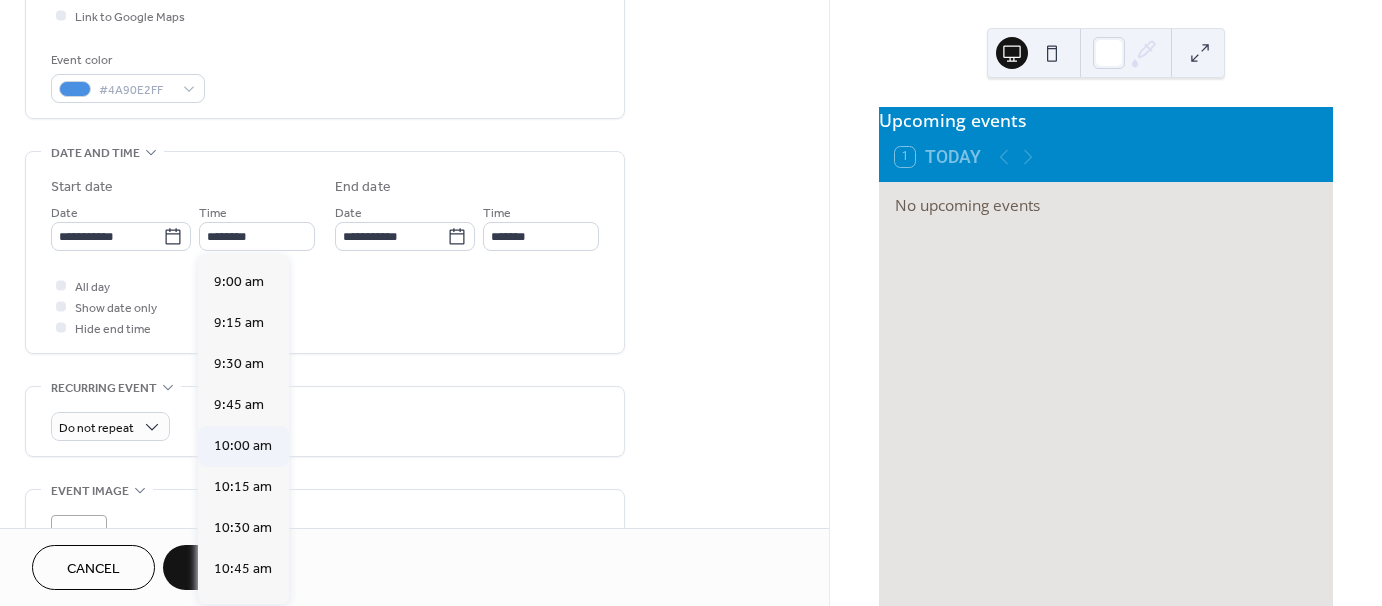 type on "********" 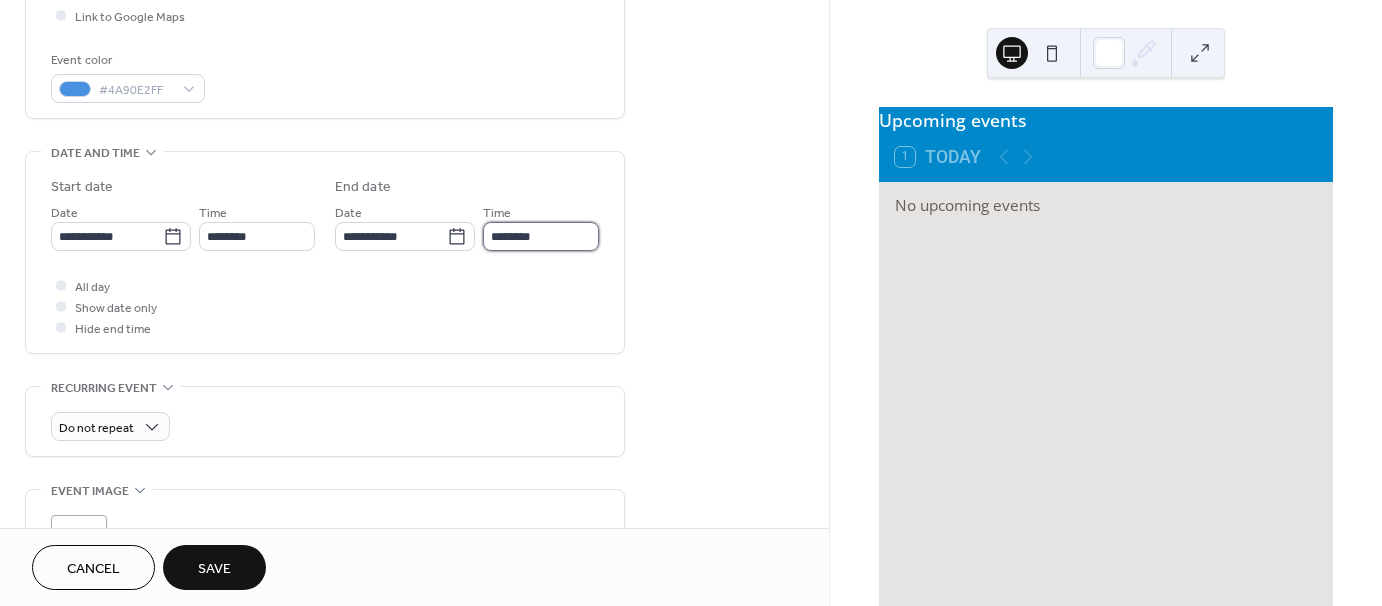 click on "********" at bounding box center [541, 236] 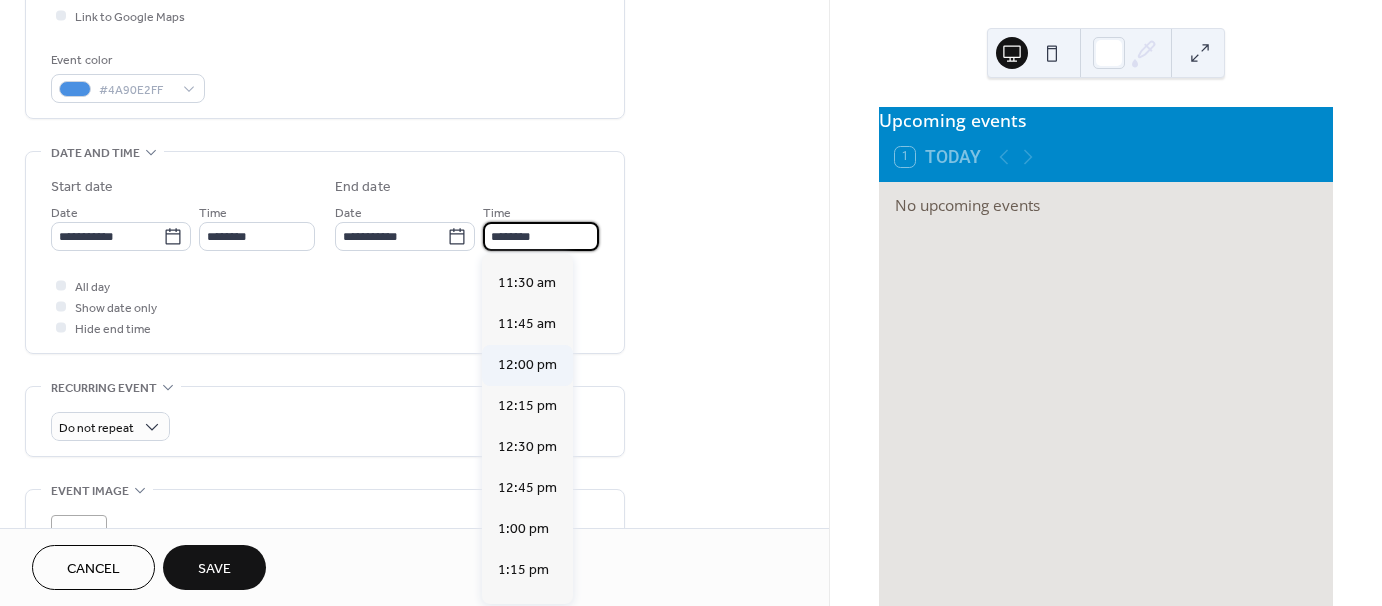 scroll, scrollTop: 200, scrollLeft: 0, axis: vertical 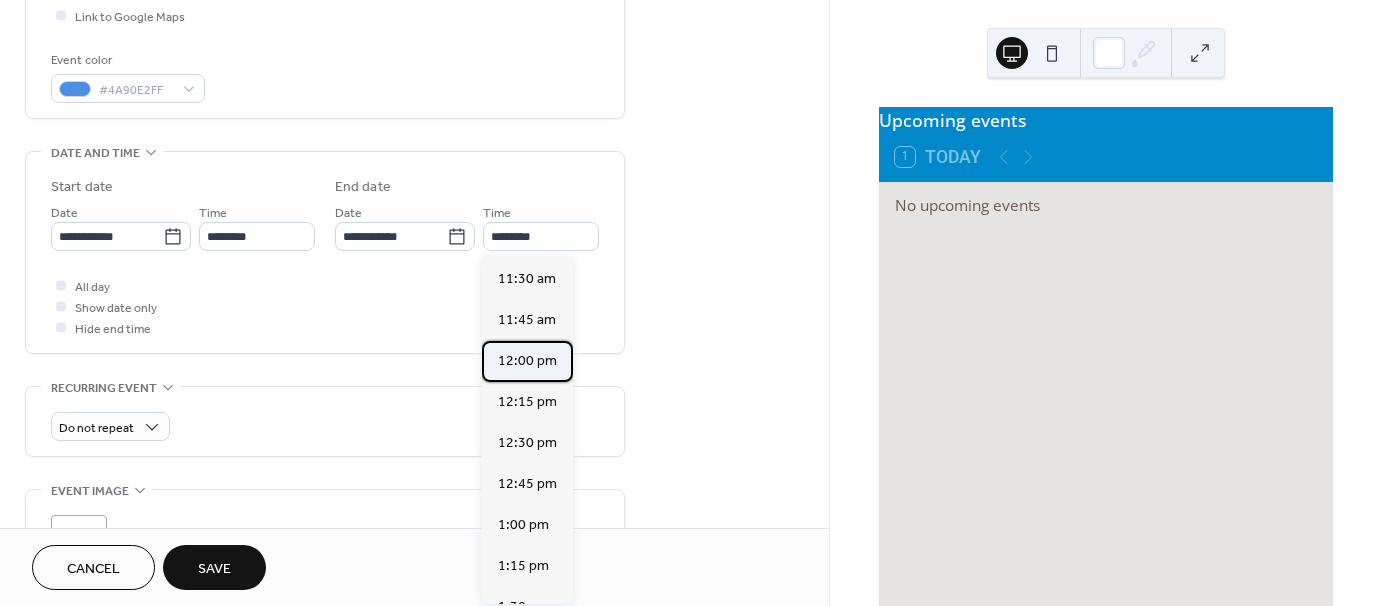 click on "12:00 pm" at bounding box center (527, 361) 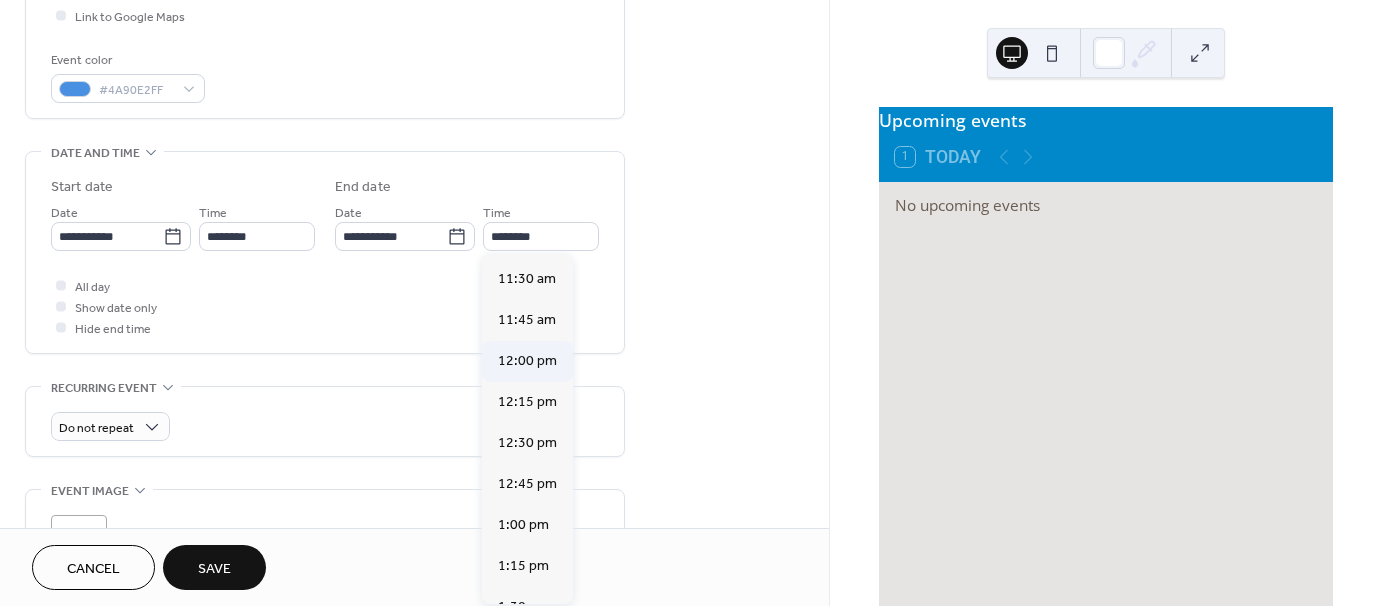 type on "********" 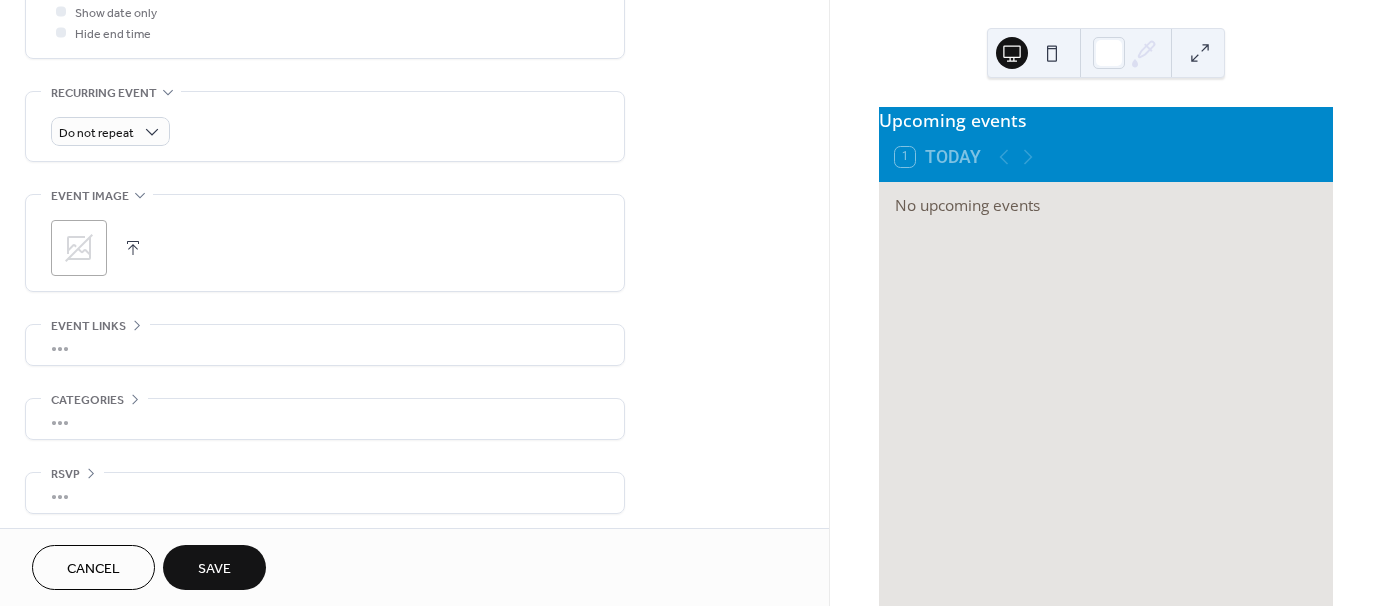 scroll, scrollTop: 798, scrollLeft: 0, axis: vertical 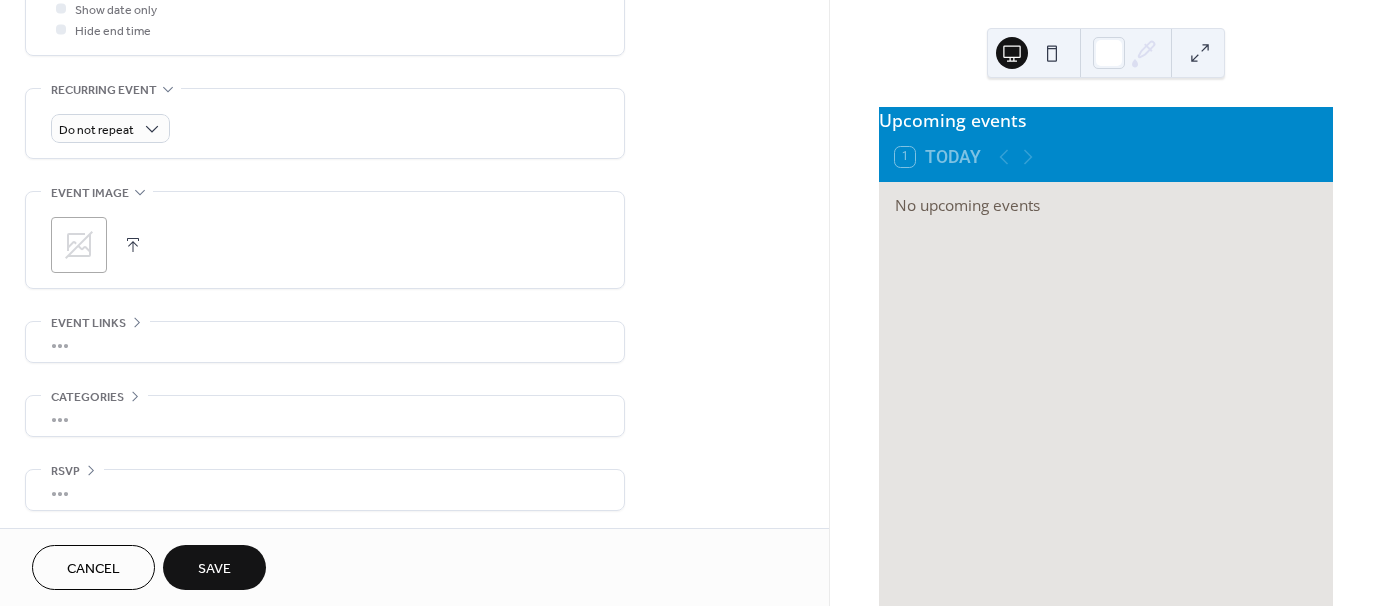click 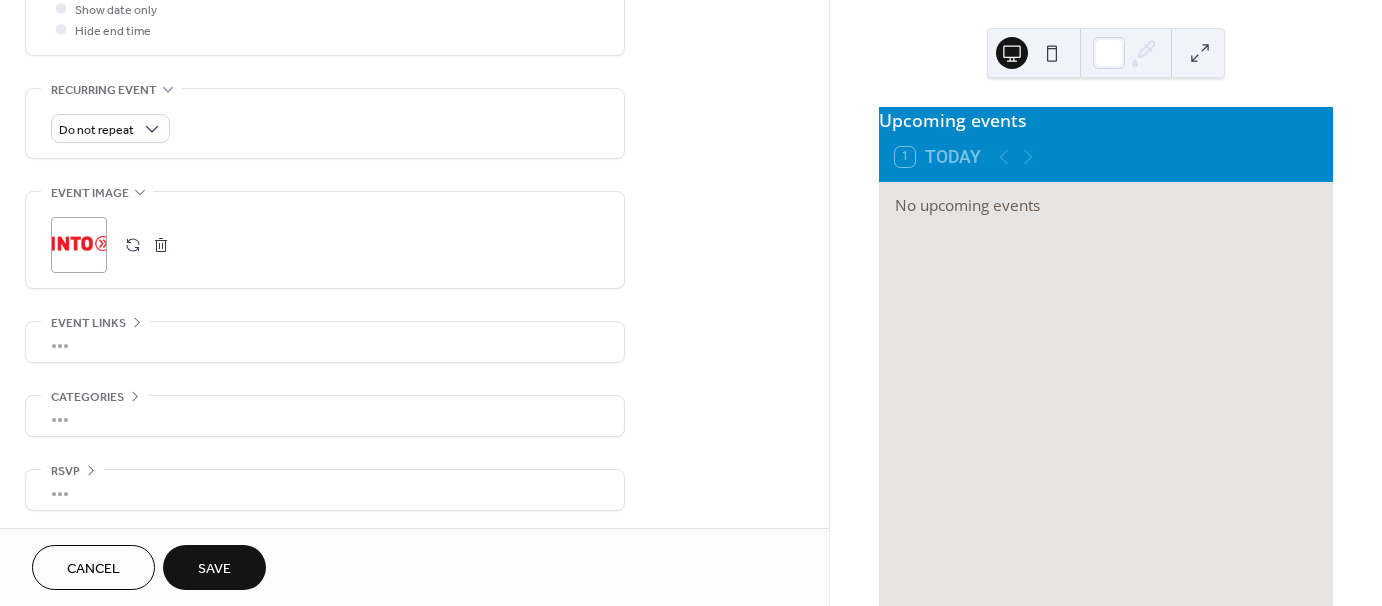 click on "•••" at bounding box center (325, 342) 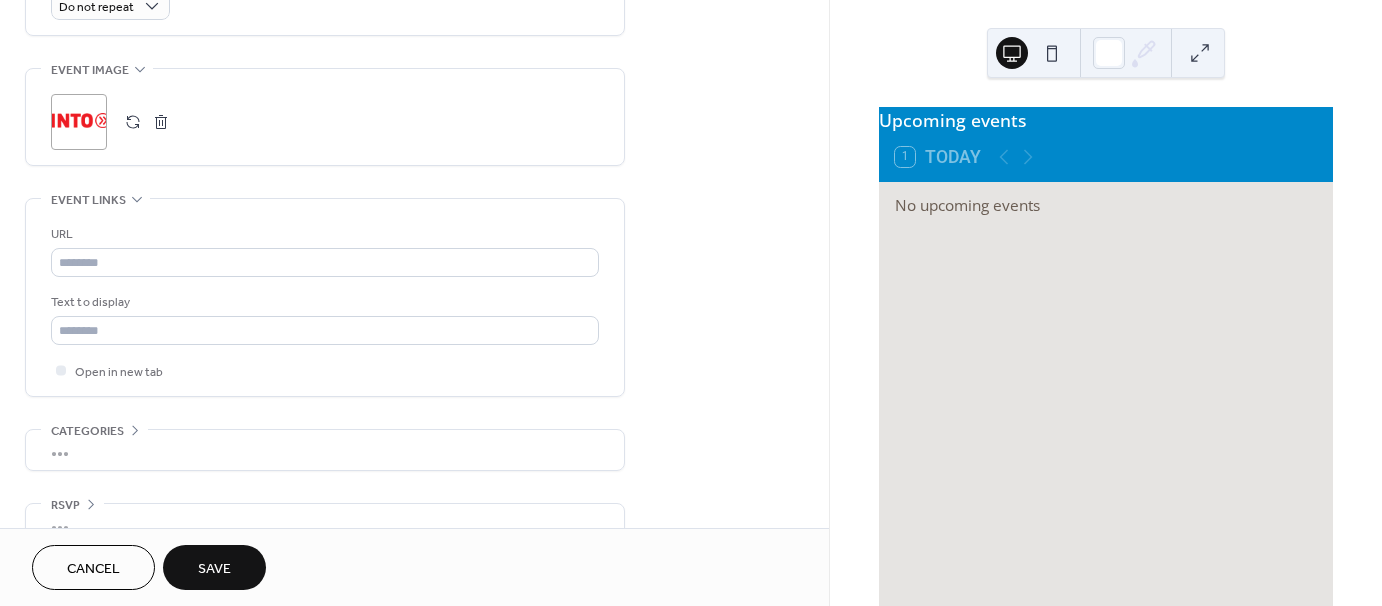 scroll, scrollTop: 955, scrollLeft: 0, axis: vertical 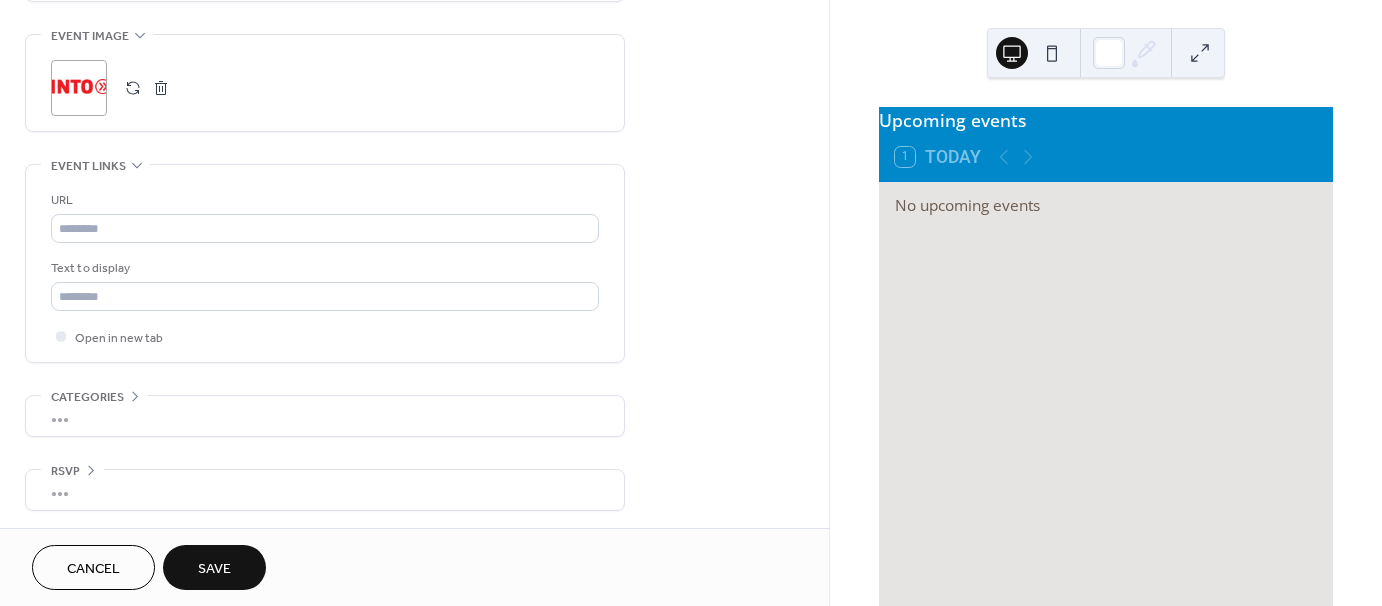 click on "Save" at bounding box center (214, 569) 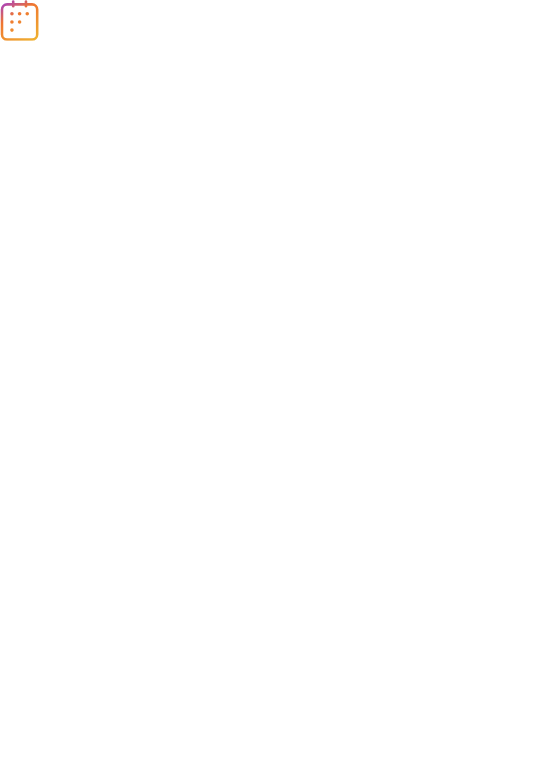 scroll, scrollTop: 0, scrollLeft: 0, axis: both 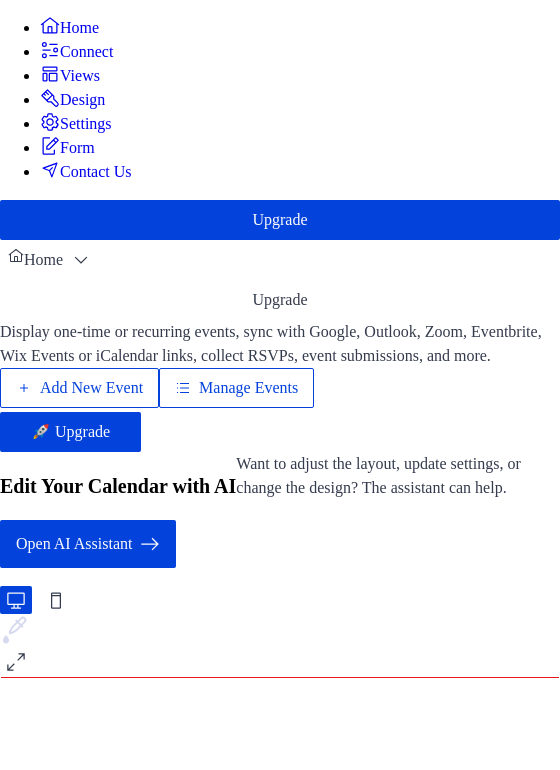 click on "Add New Event" at bounding box center [91, 388] 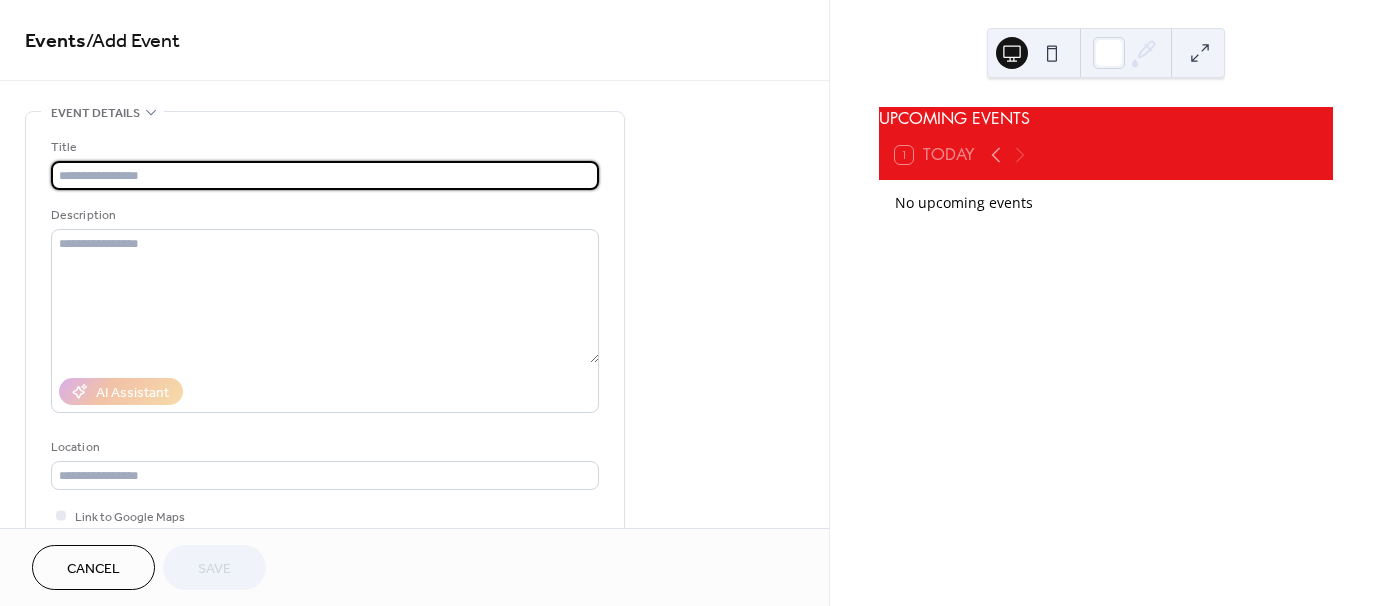 scroll, scrollTop: 0, scrollLeft: 0, axis: both 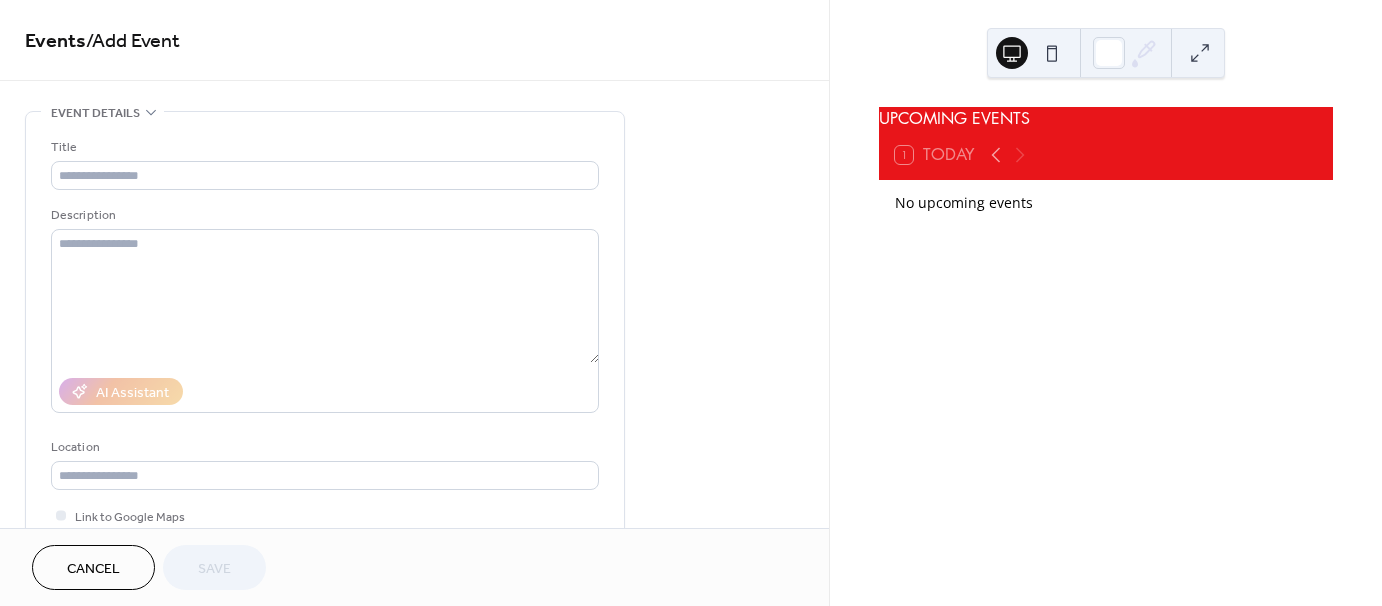 click on "Events  /  Add Event" at bounding box center (414, 40) 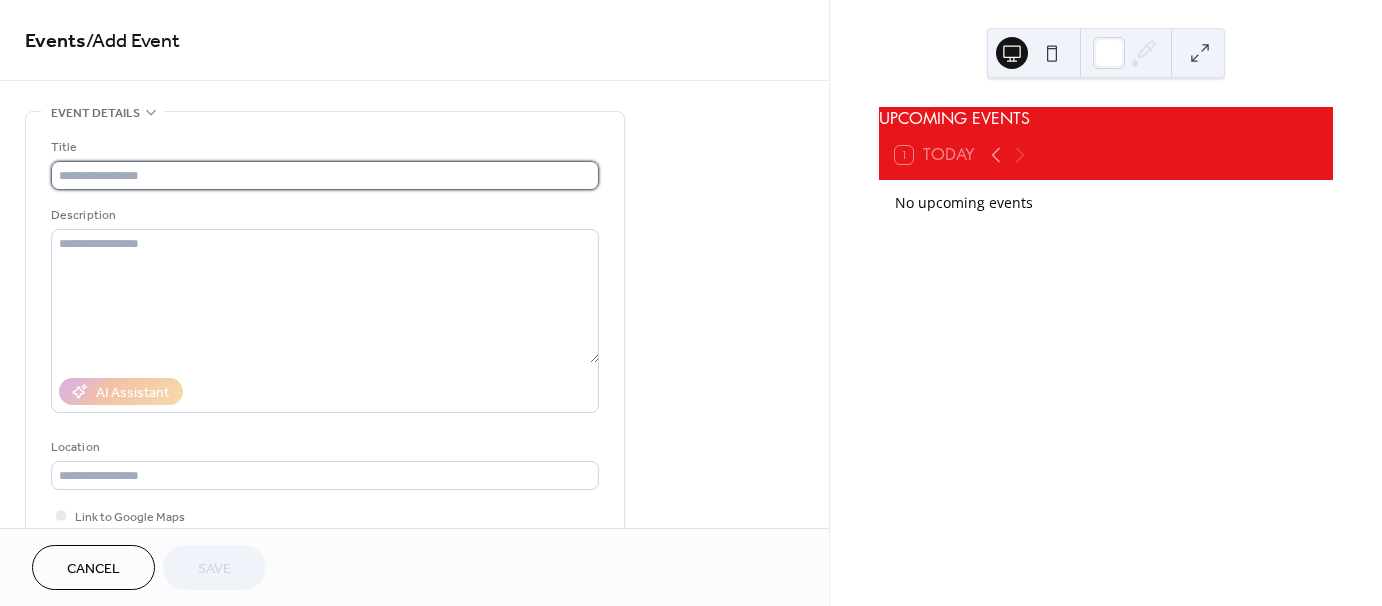 click at bounding box center (325, 175) 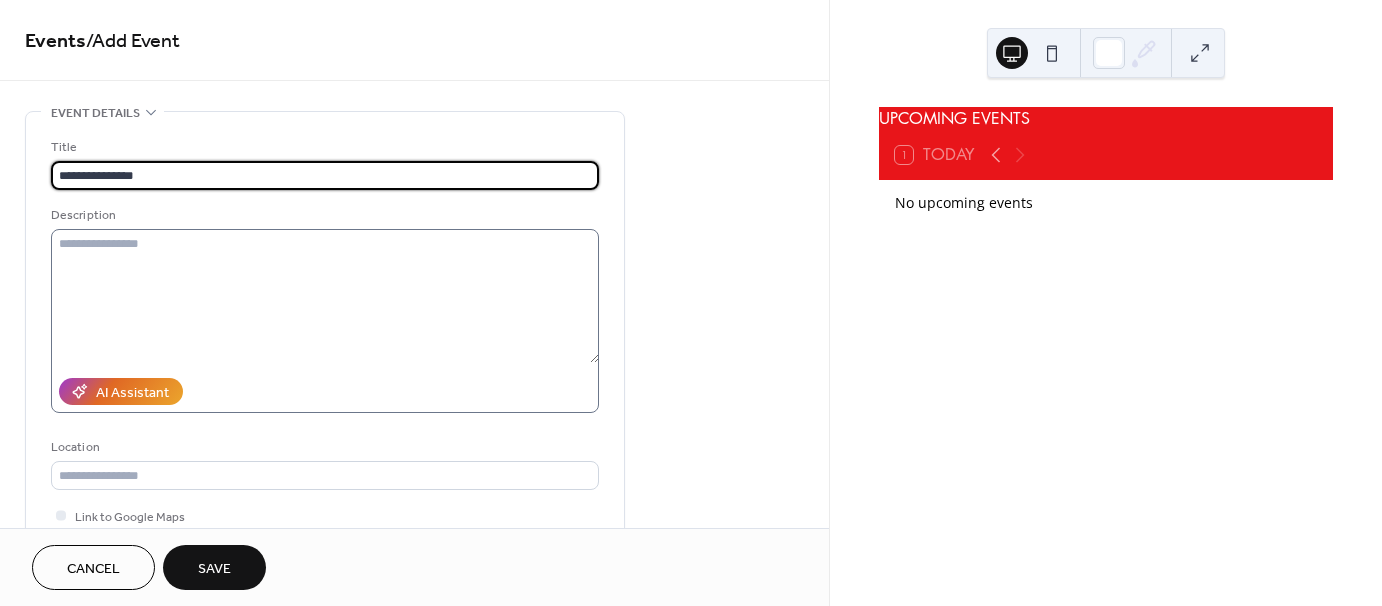 type on "**********" 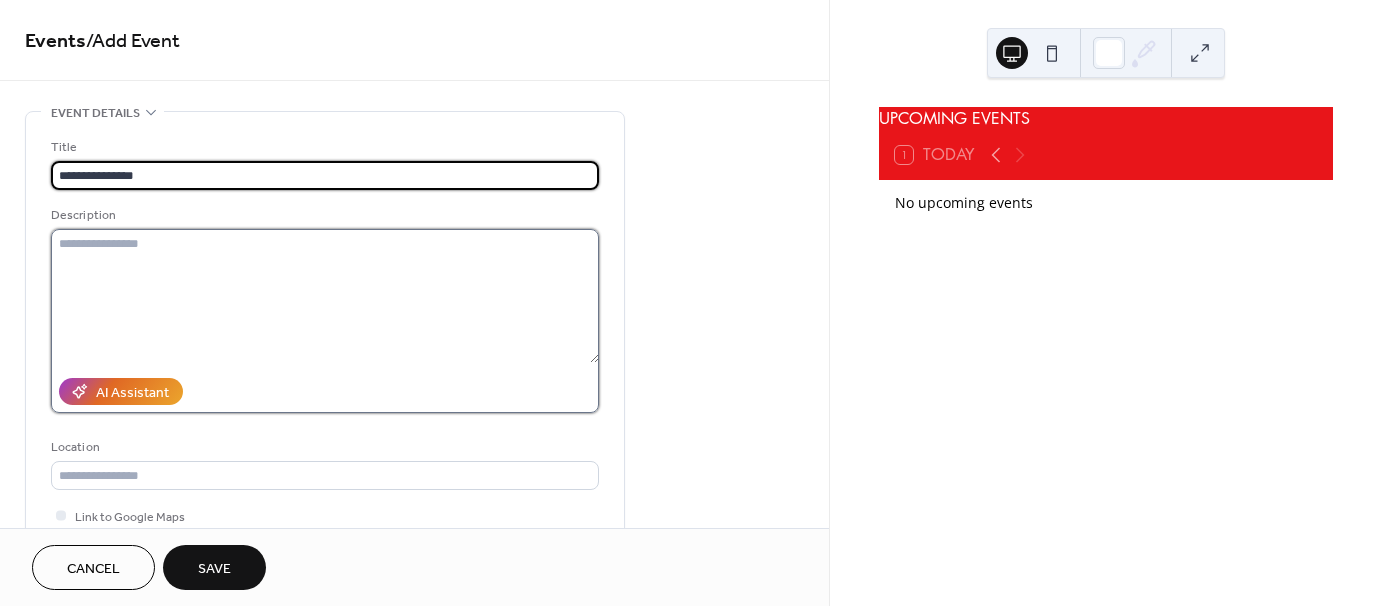 click at bounding box center (325, 296) 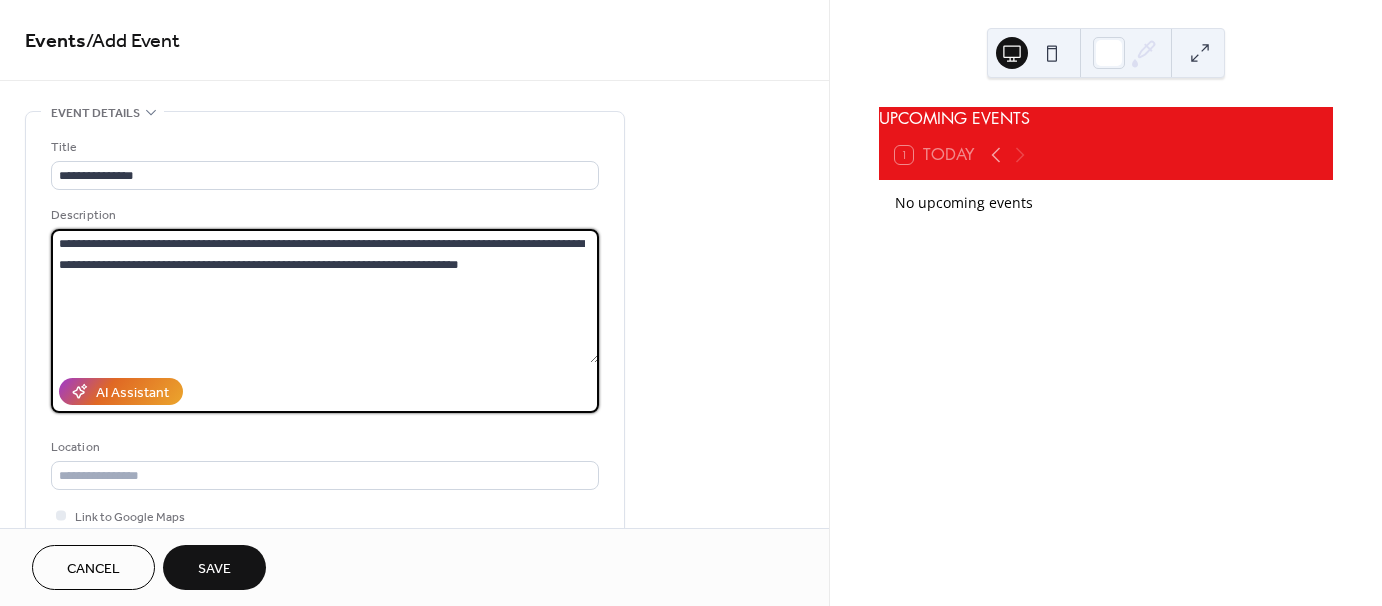 click on "**********" at bounding box center (325, 296) 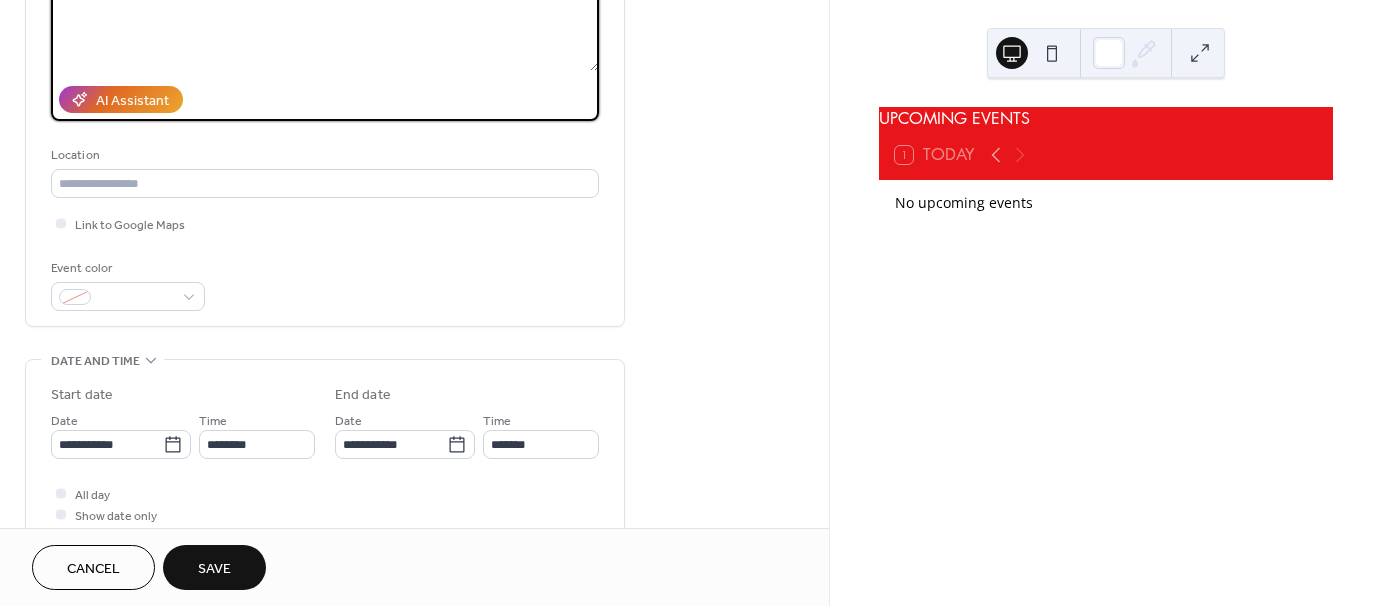 scroll, scrollTop: 300, scrollLeft: 0, axis: vertical 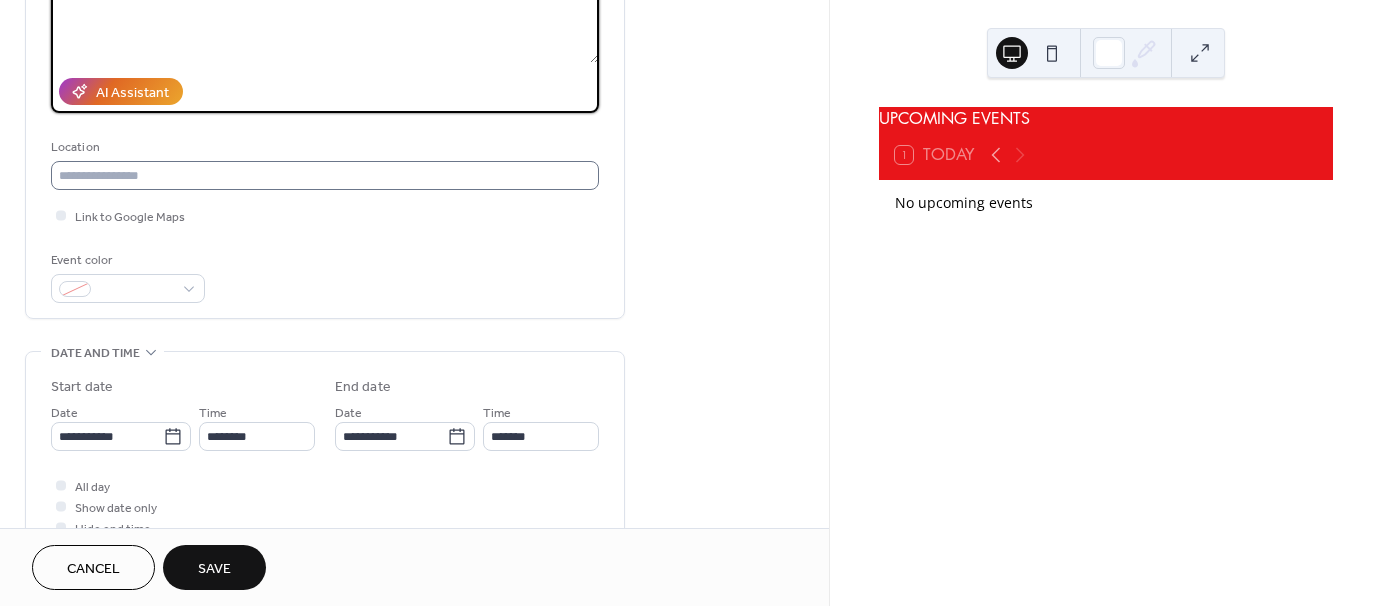 type on "**********" 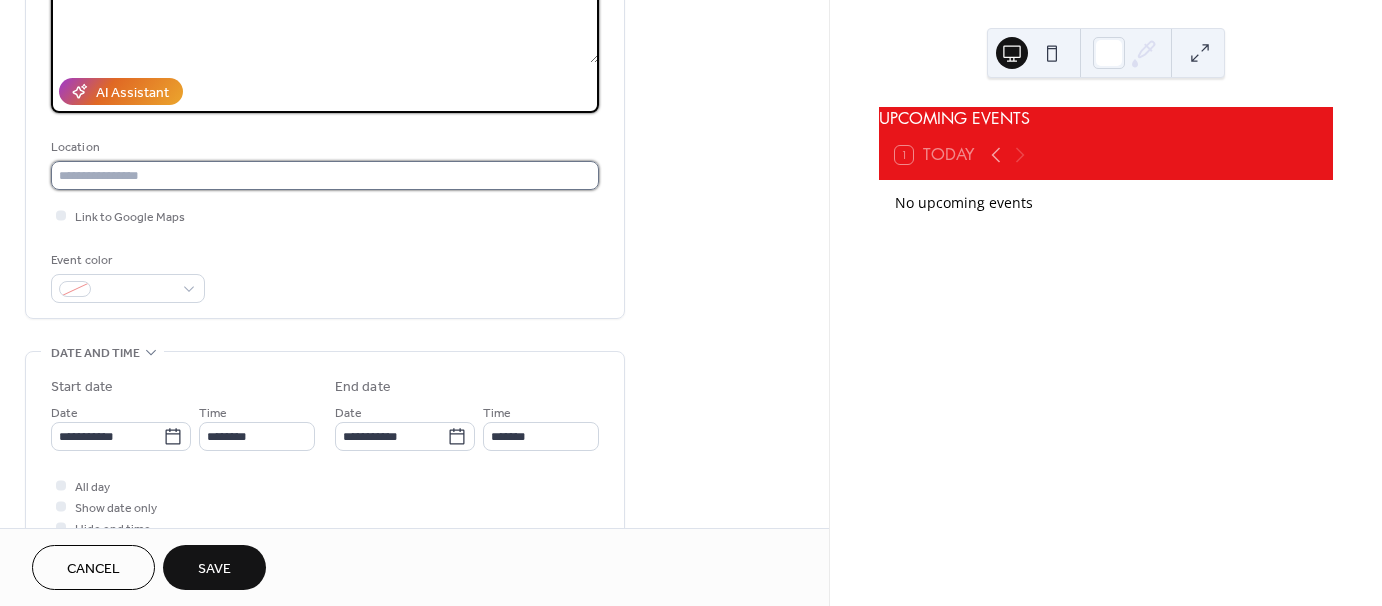 click at bounding box center (325, 175) 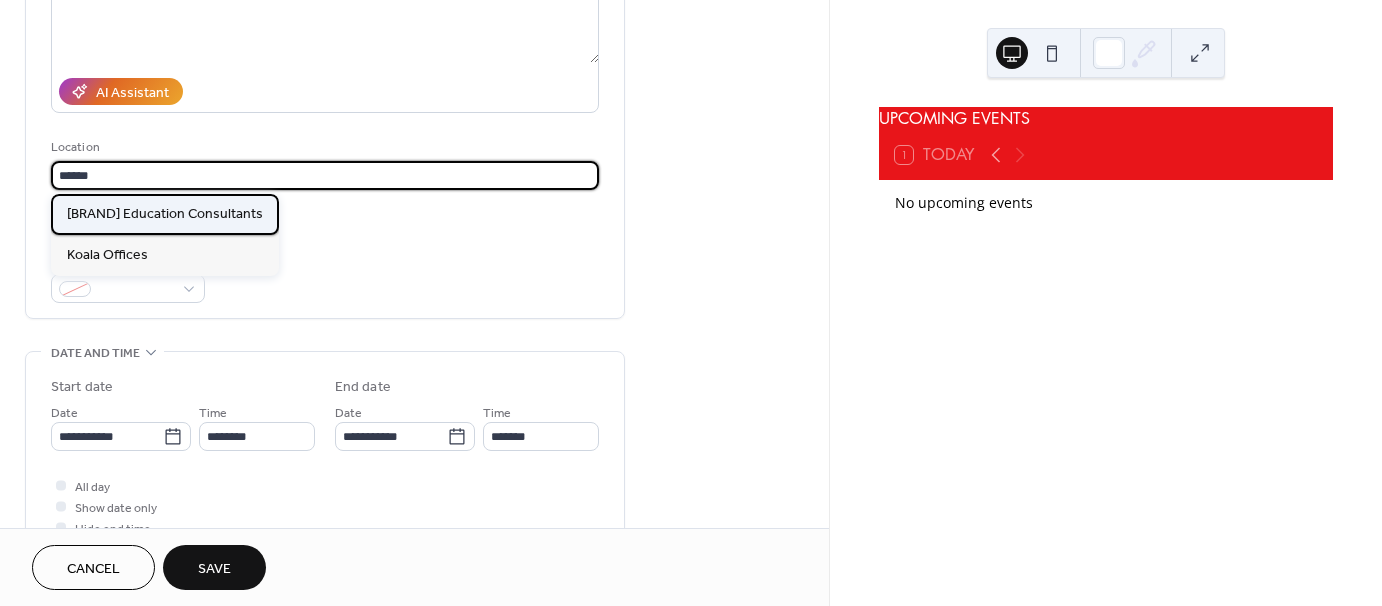 click on "Koala Education Consultants" at bounding box center [165, 213] 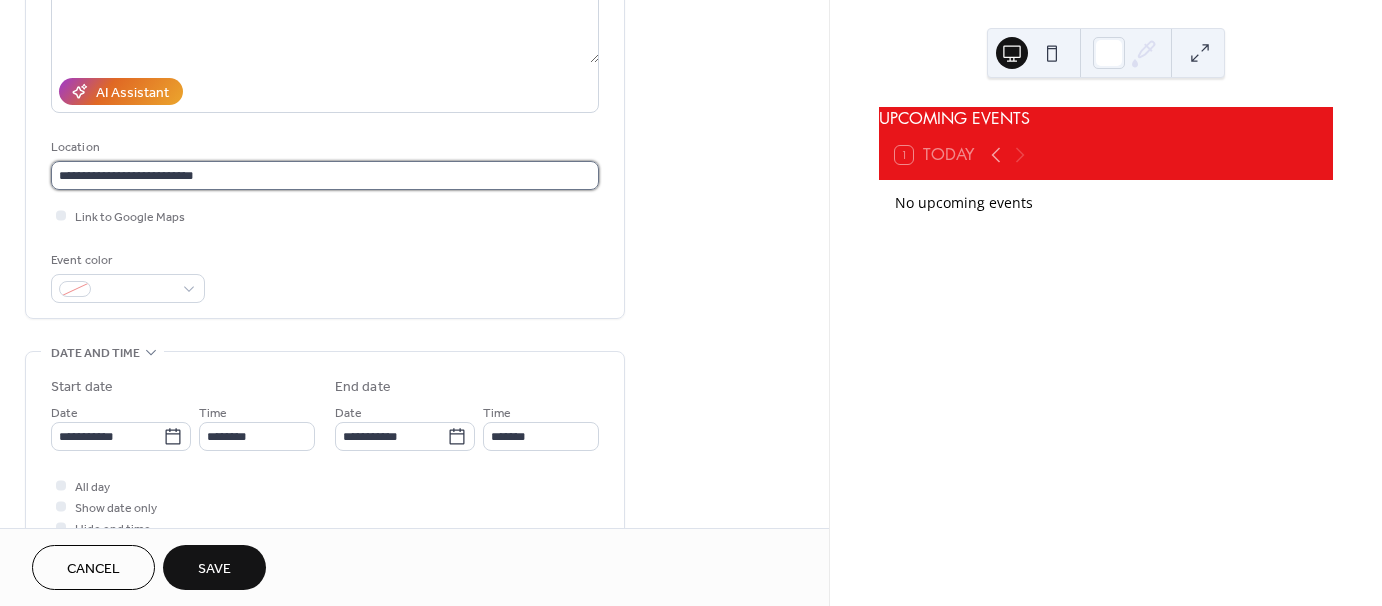 drag, startPoint x: 261, startPoint y: 184, endPoint x: 271, endPoint y: 183, distance: 10.049875 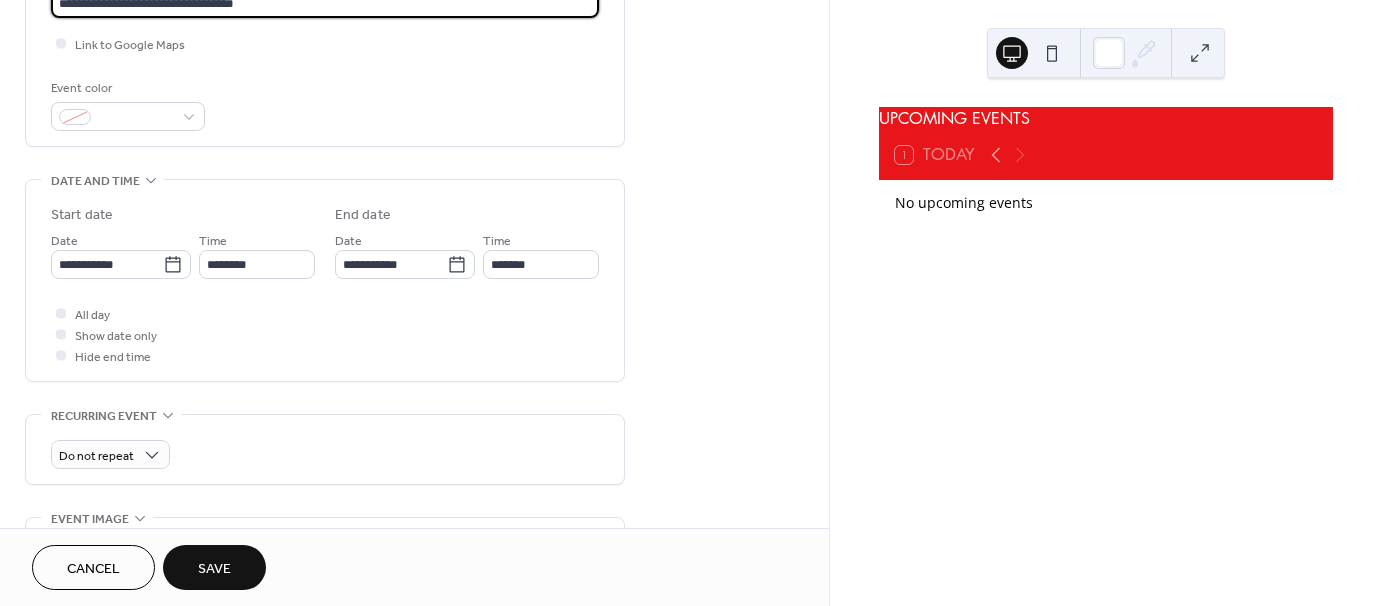 scroll, scrollTop: 500, scrollLeft: 0, axis: vertical 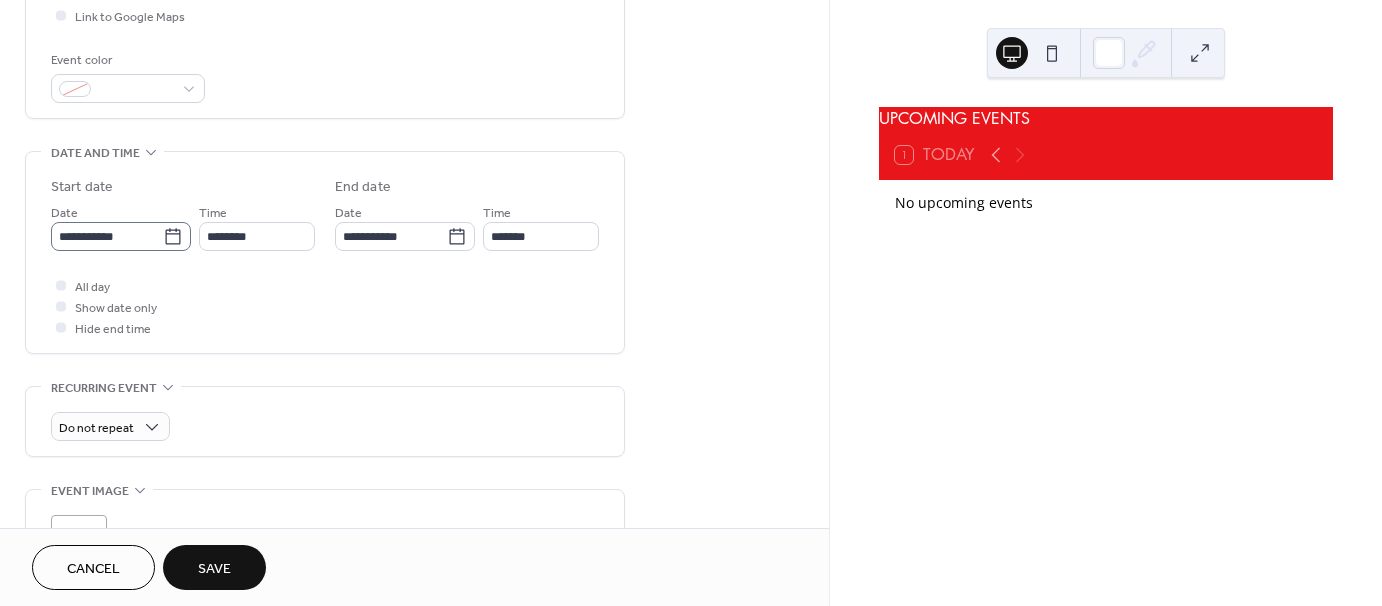 type on "**********" 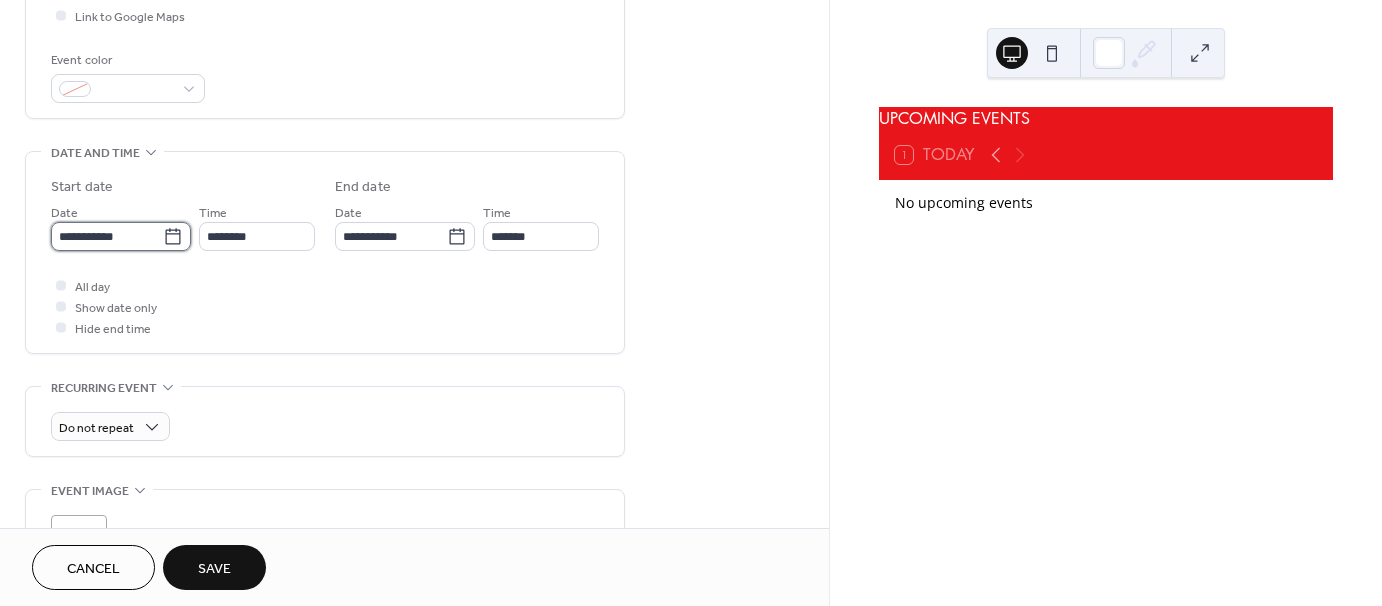 click on "**********" at bounding box center (107, 236) 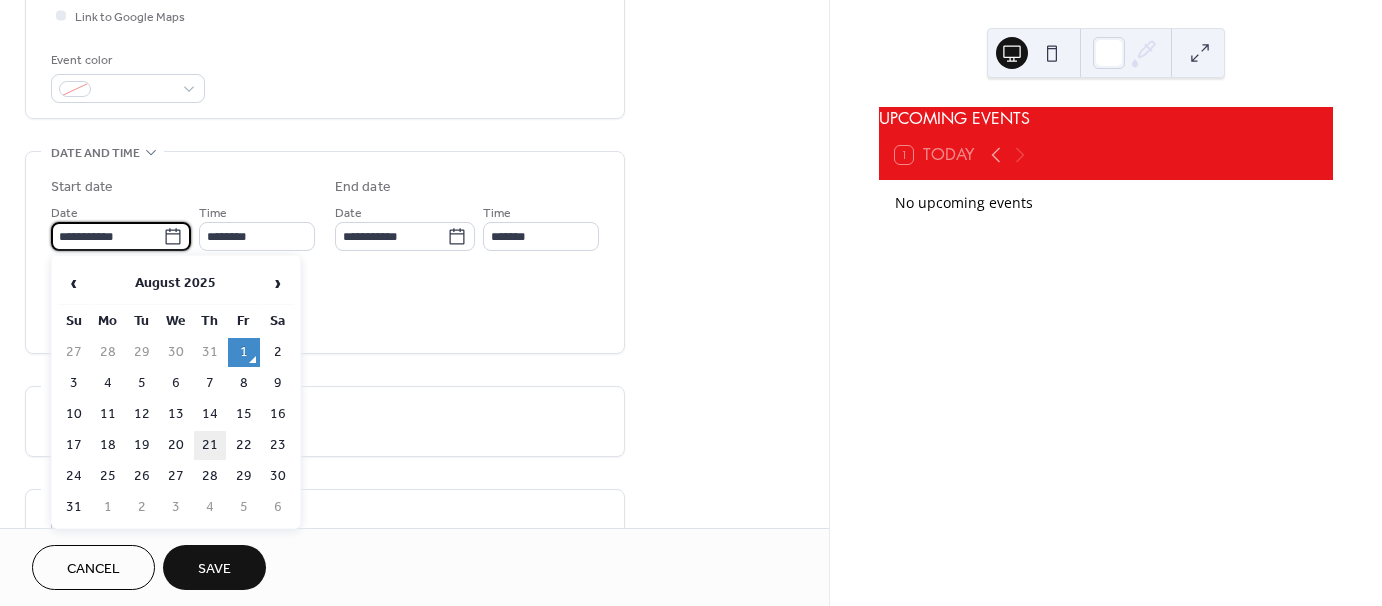 click on "21" at bounding box center (210, 445) 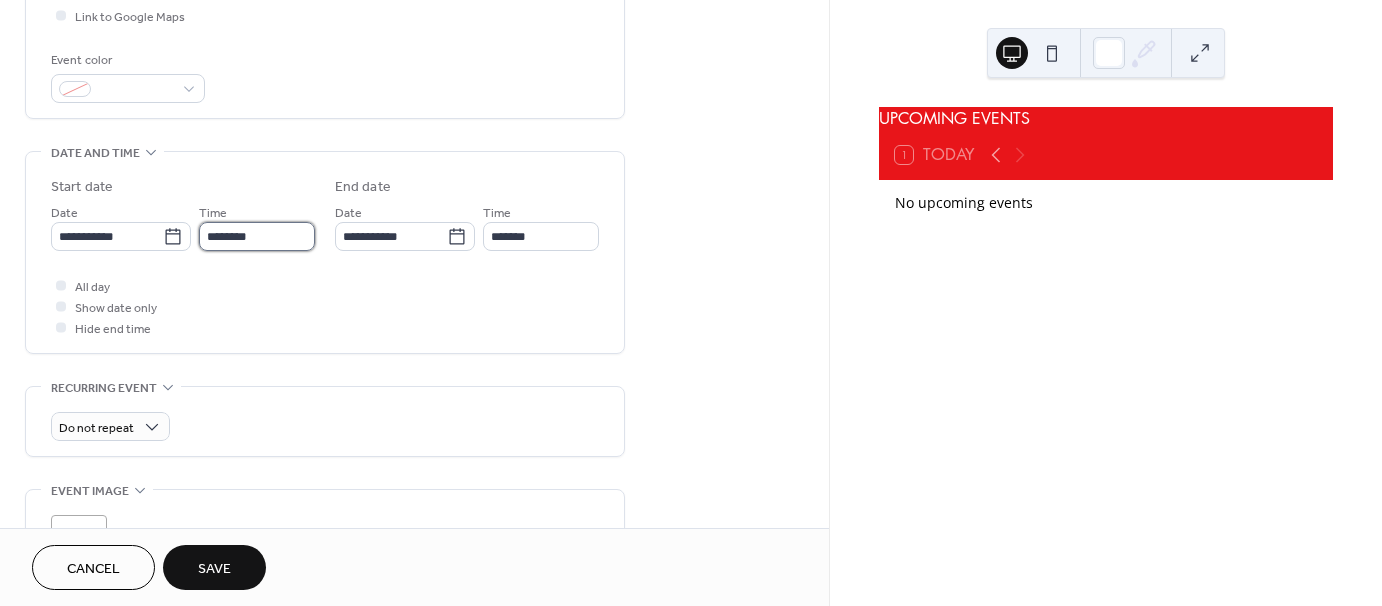 click on "********" at bounding box center [257, 236] 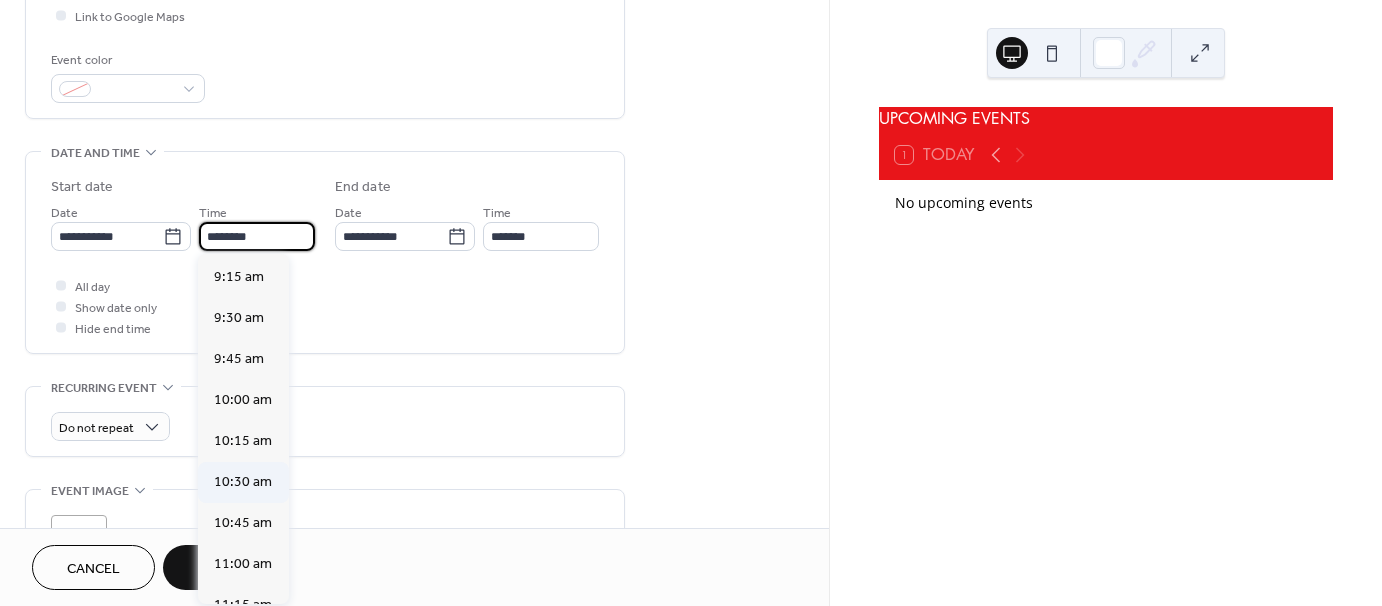 scroll, scrollTop: 1468, scrollLeft: 0, axis: vertical 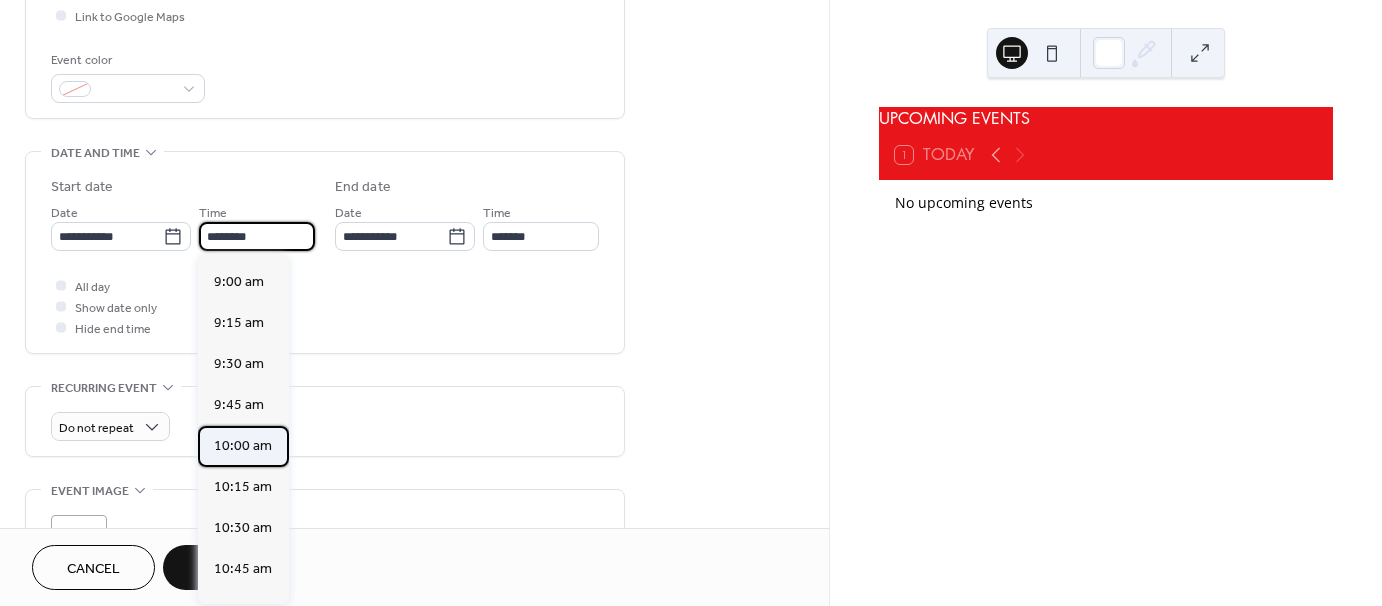 click on "10:00 am" at bounding box center (243, 446) 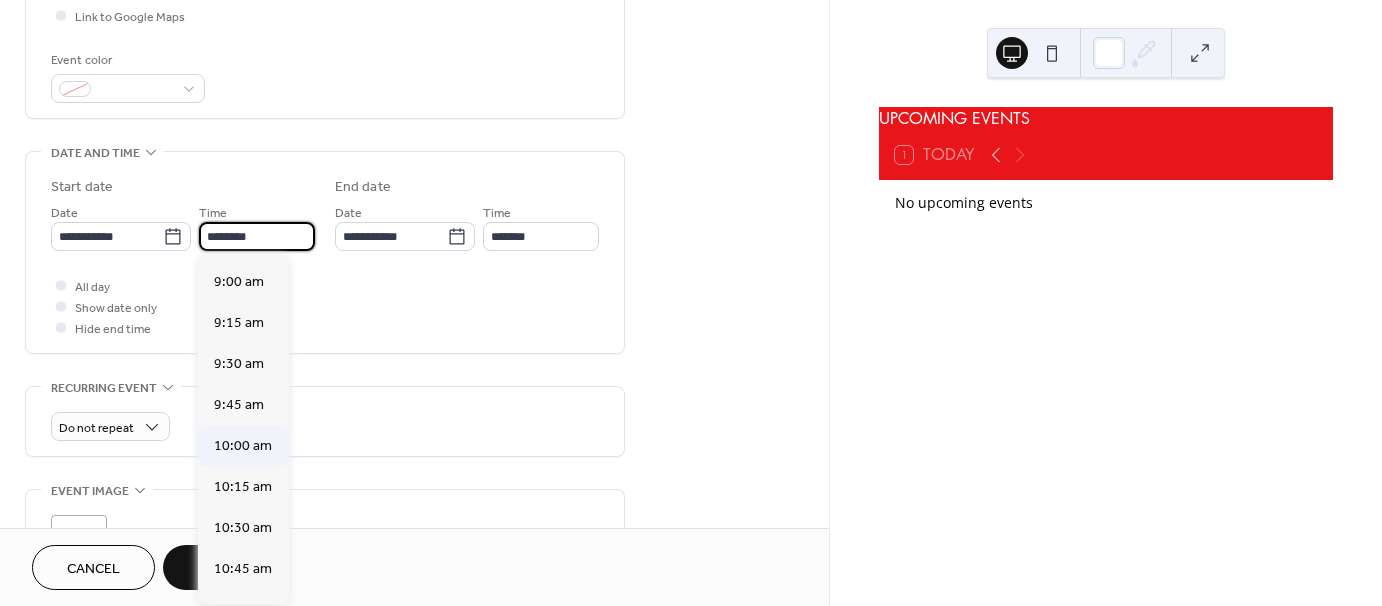 type on "********" 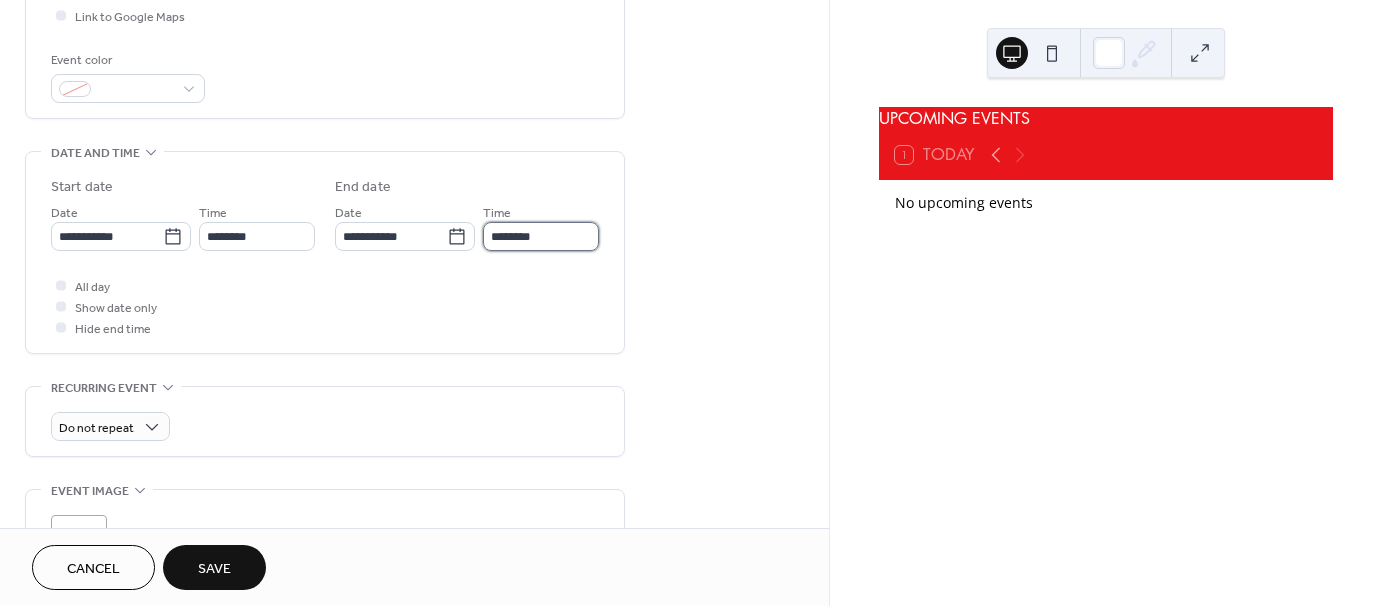 click on "********" at bounding box center [541, 236] 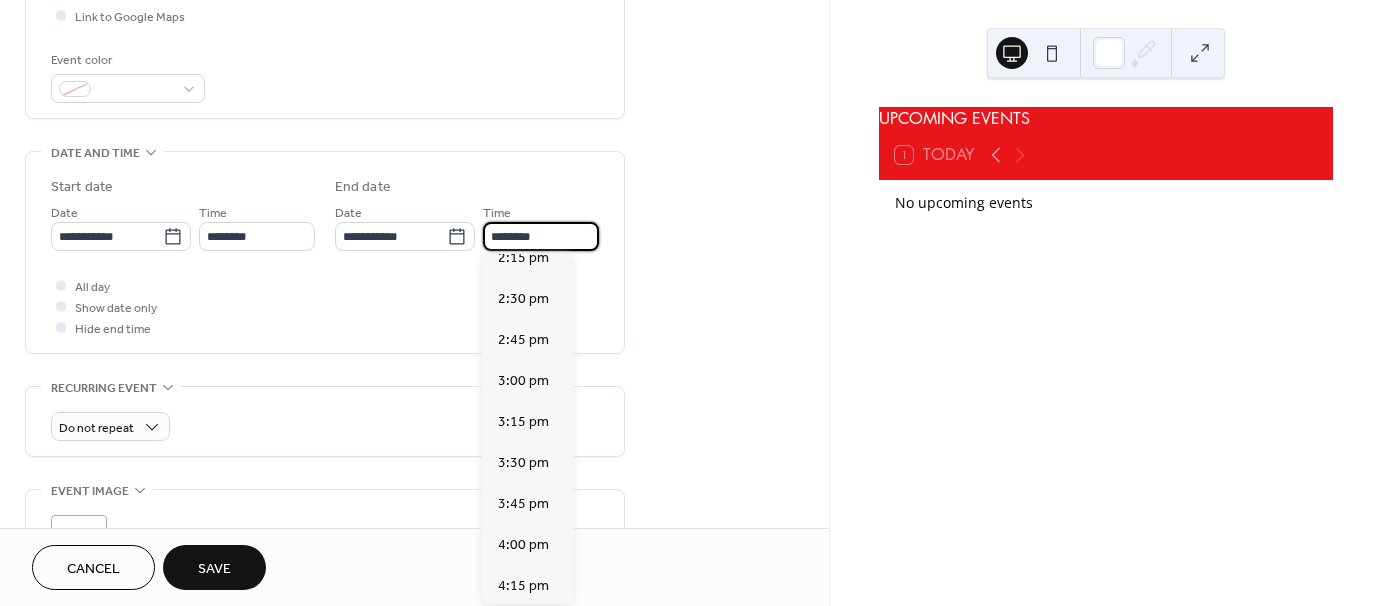 scroll, scrollTop: 700, scrollLeft: 0, axis: vertical 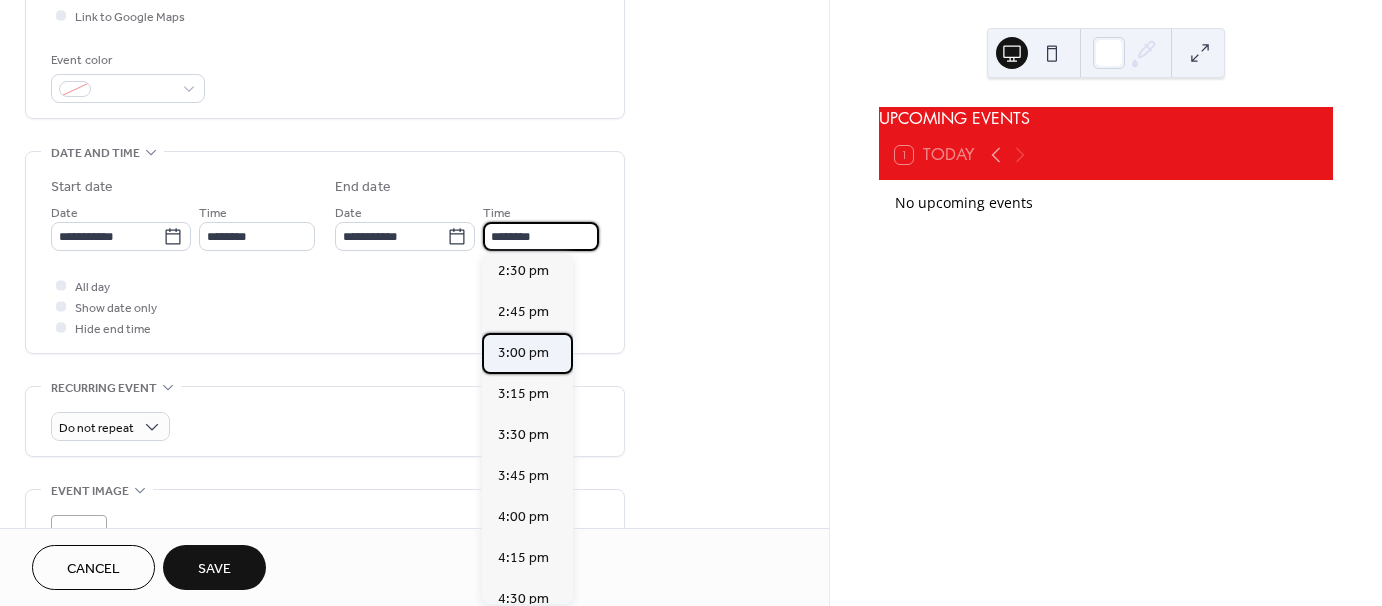 click on "3:00 pm" at bounding box center (523, 353) 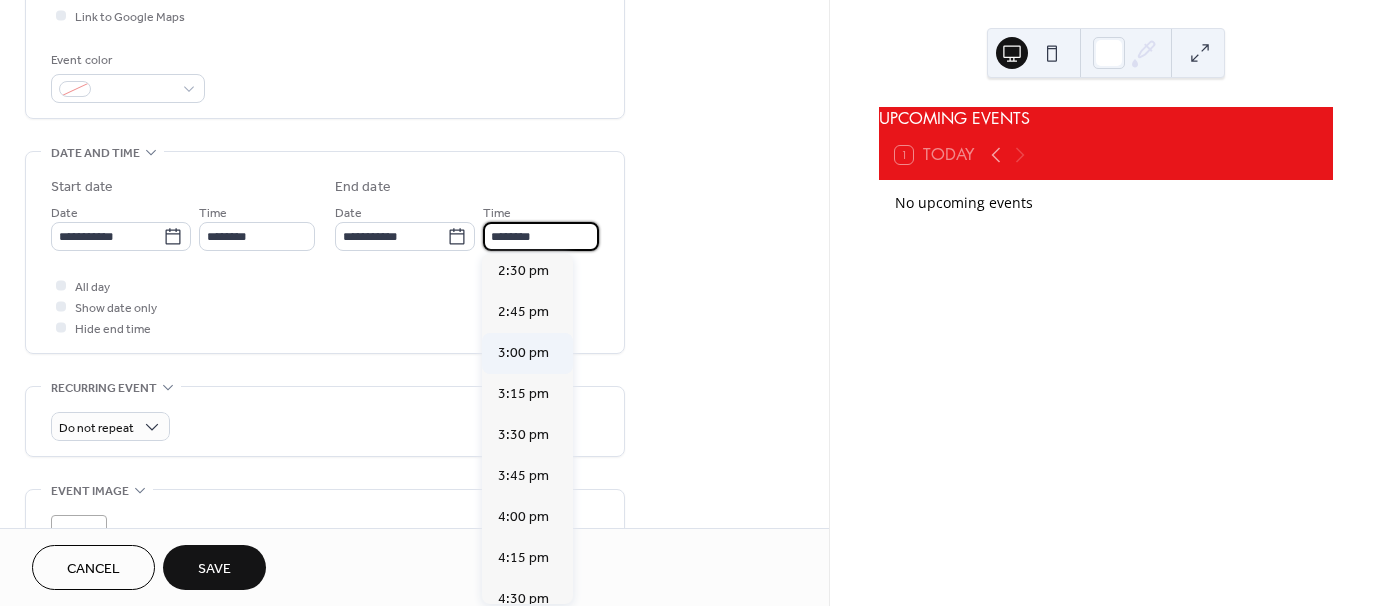 type on "*******" 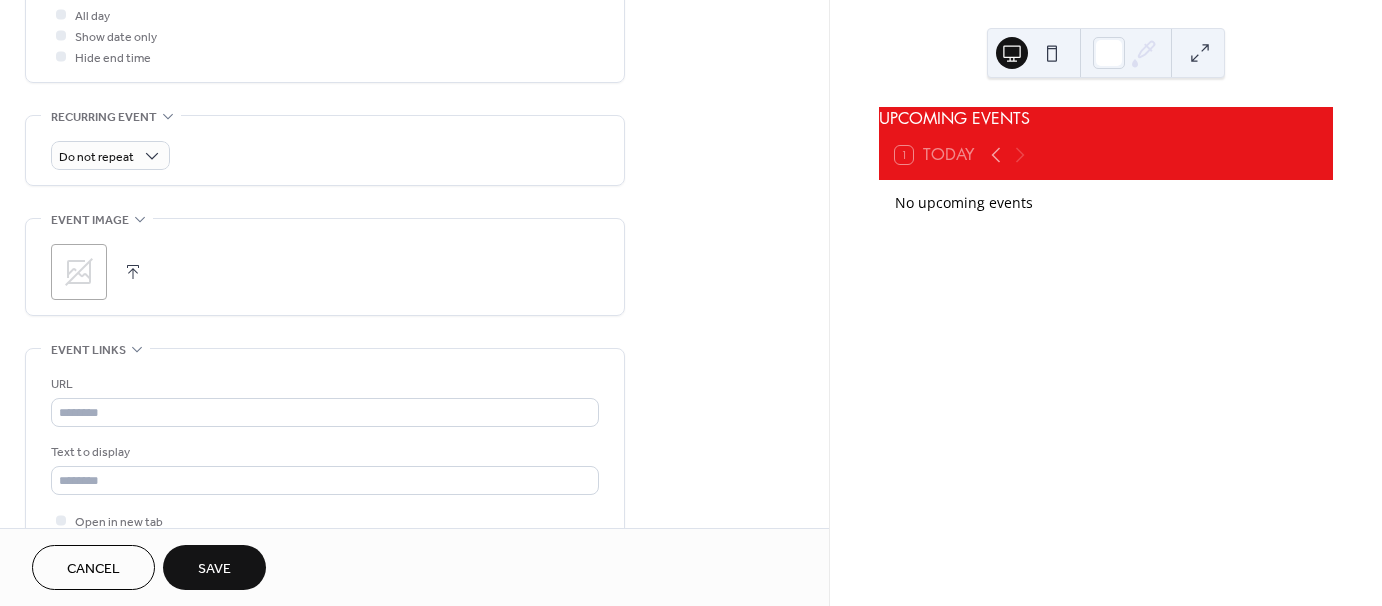 scroll, scrollTop: 800, scrollLeft: 0, axis: vertical 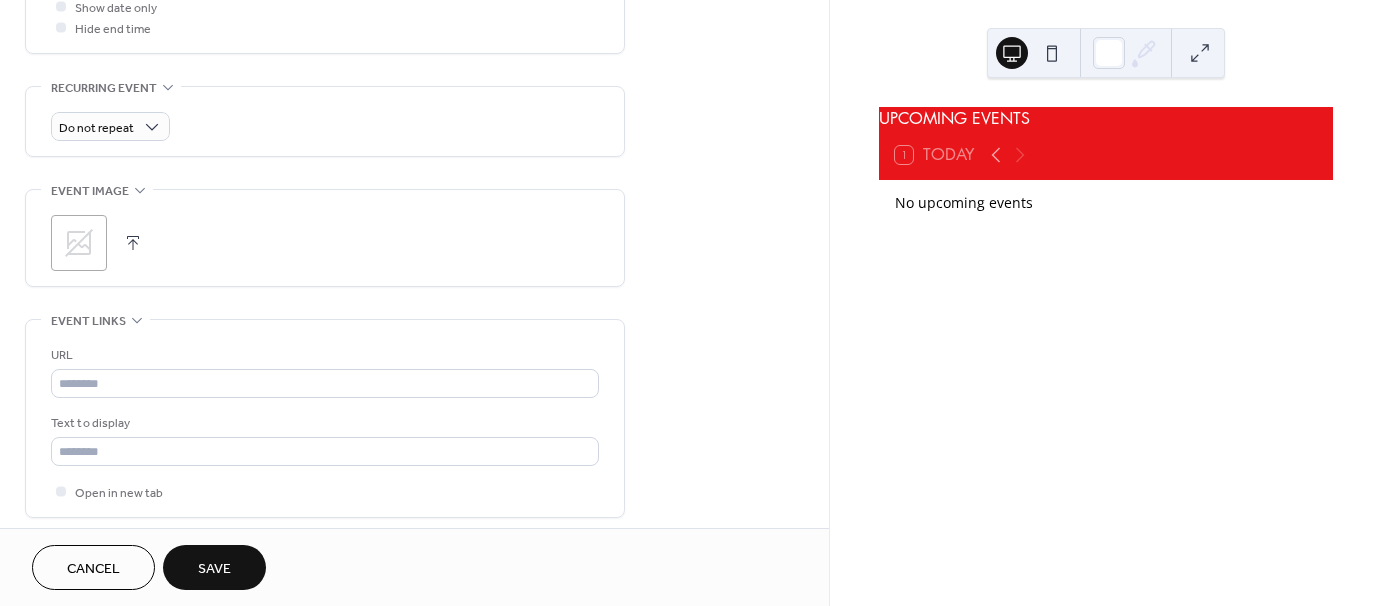 click 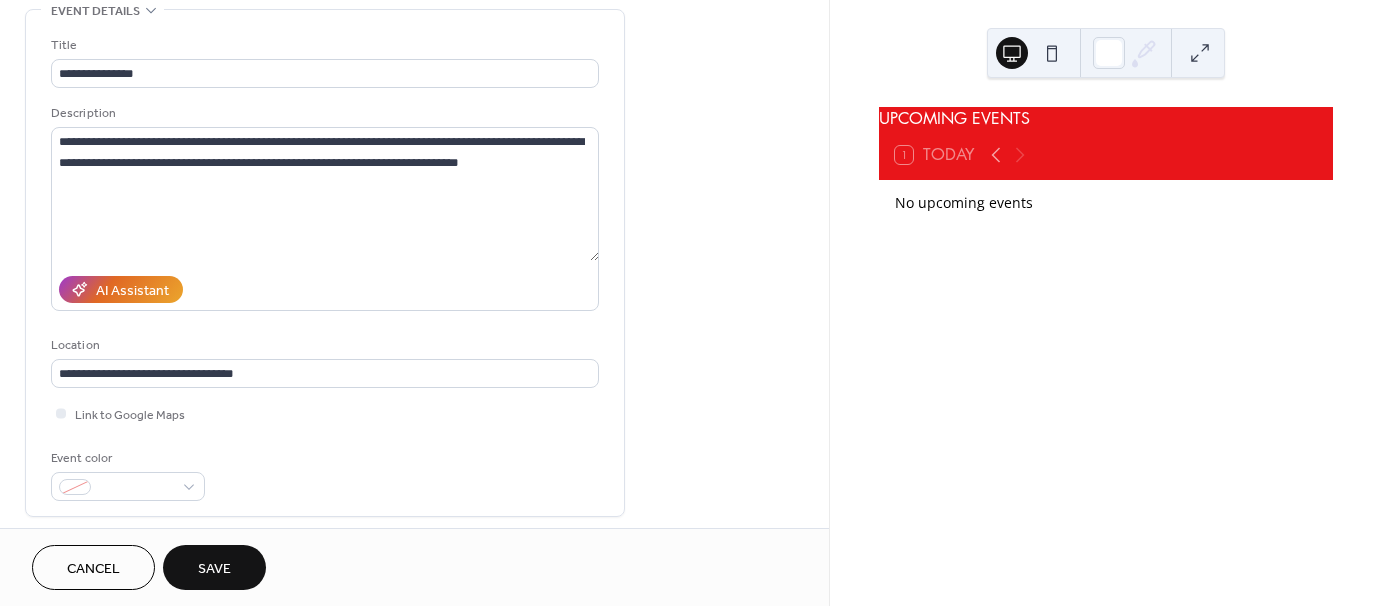 scroll, scrollTop: 100, scrollLeft: 0, axis: vertical 